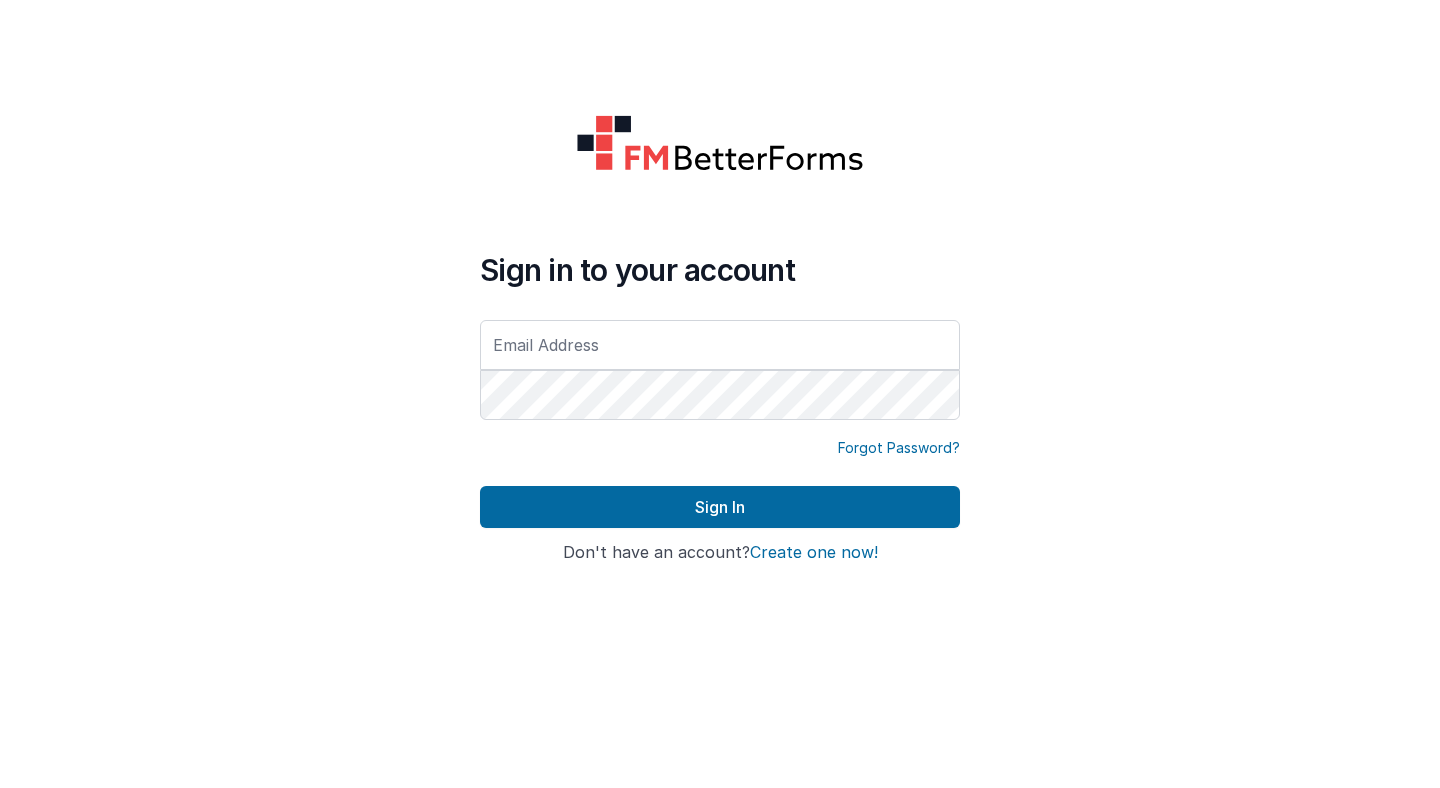 scroll, scrollTop: 0, scrollLeft: 0, axis: both 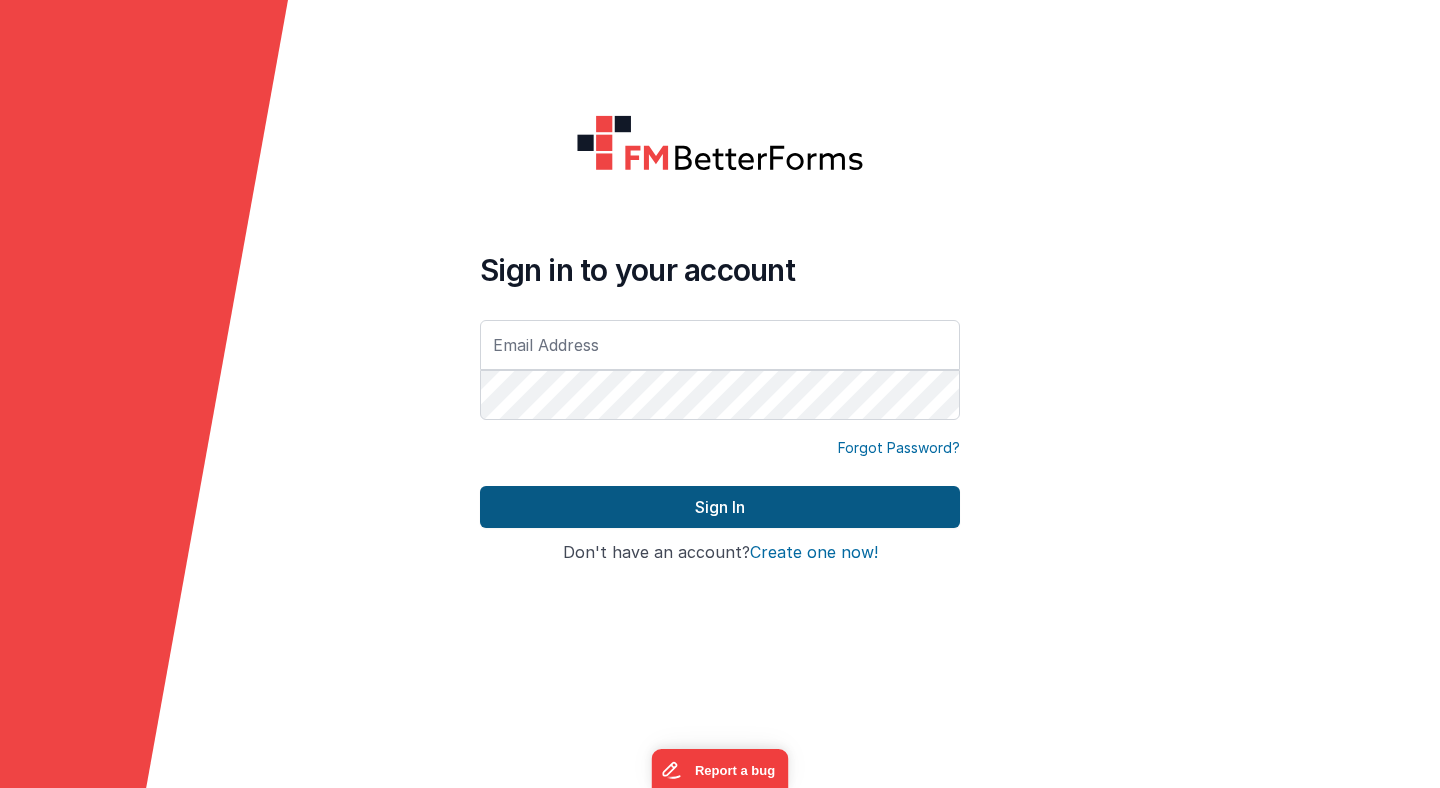 type on "[EMAIL_ADDRESS][DOMAIN_NAME]" 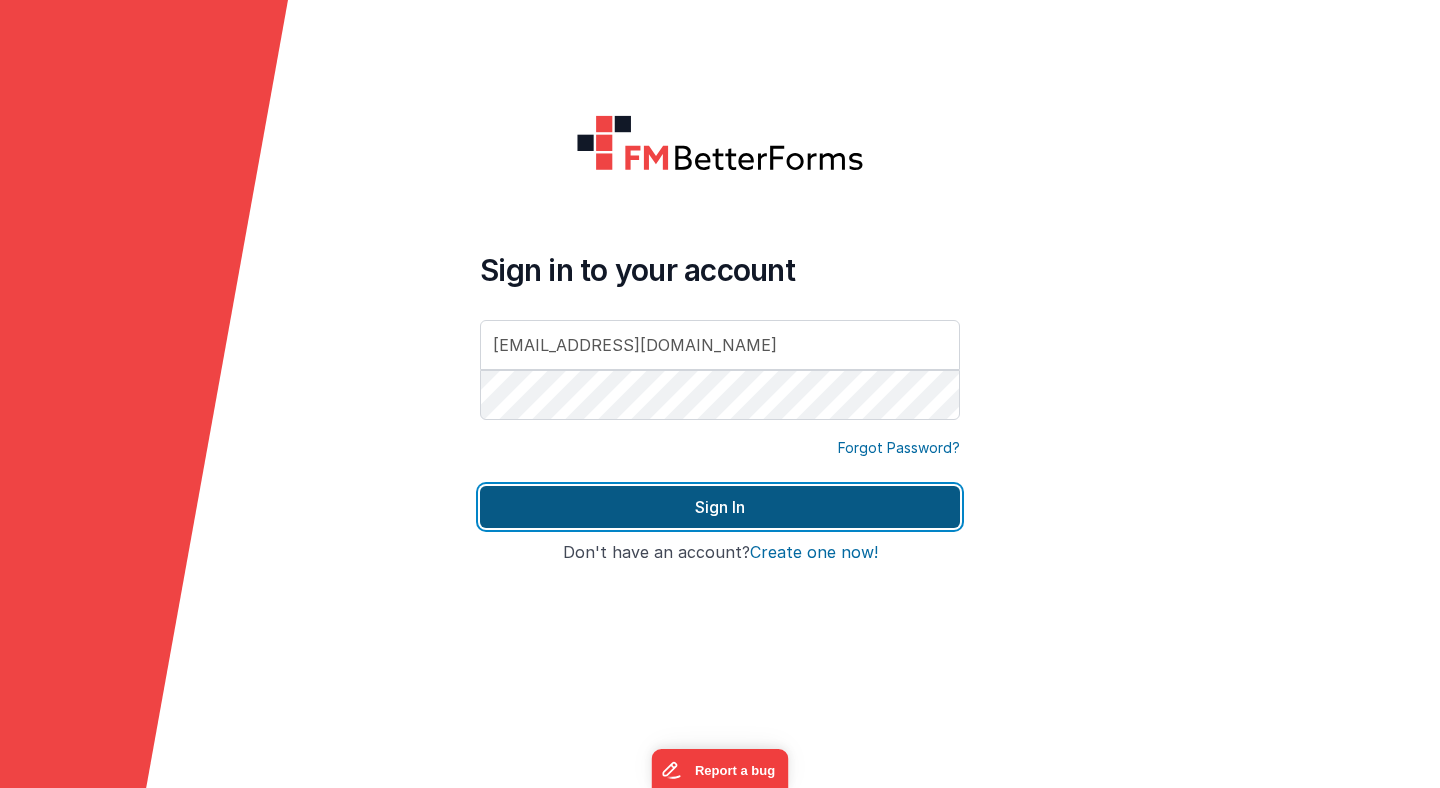 click on "Sign In" at bounding box center [720, 507] 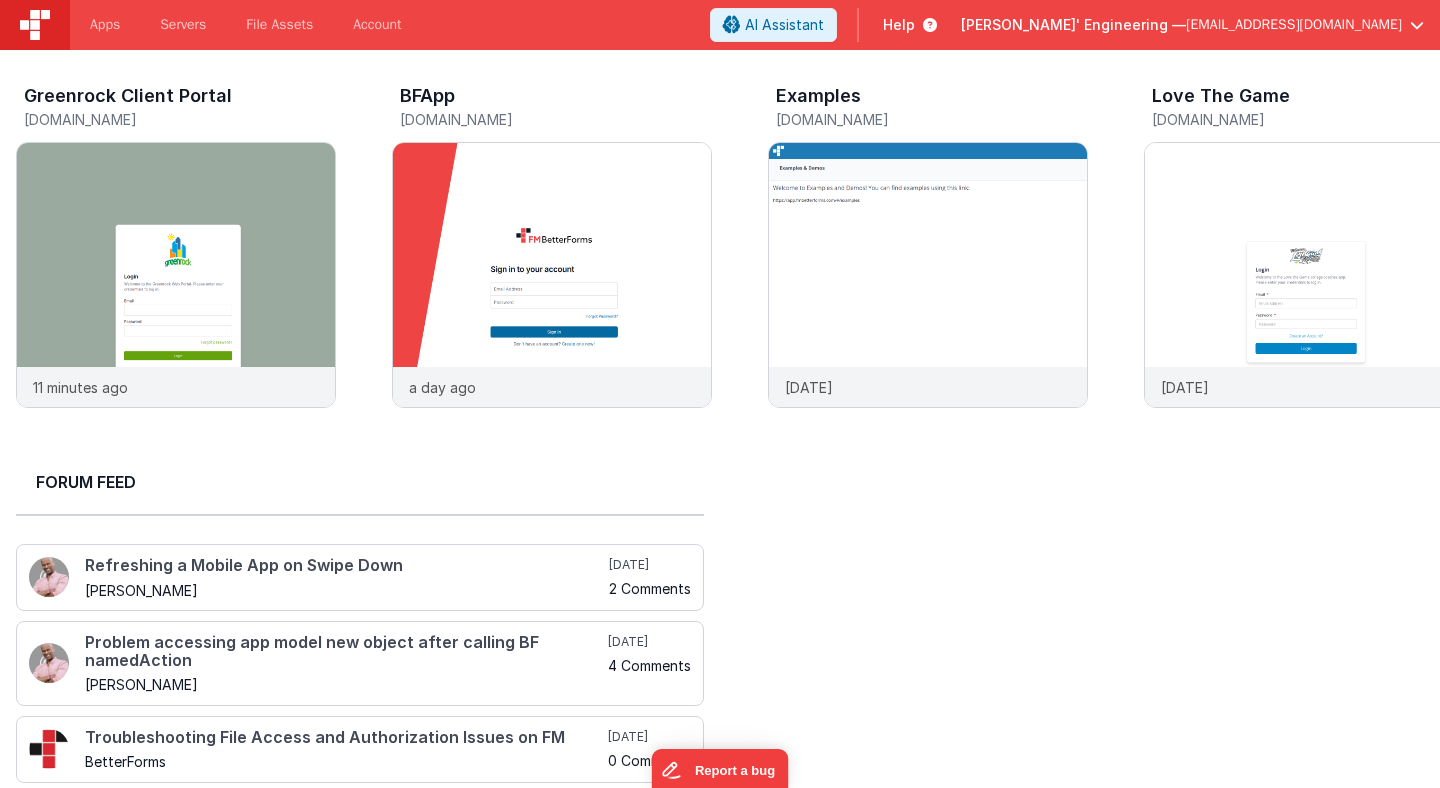 click on "[PERSON_NAME]' Engineering —" at bounding box center [1073, 25] 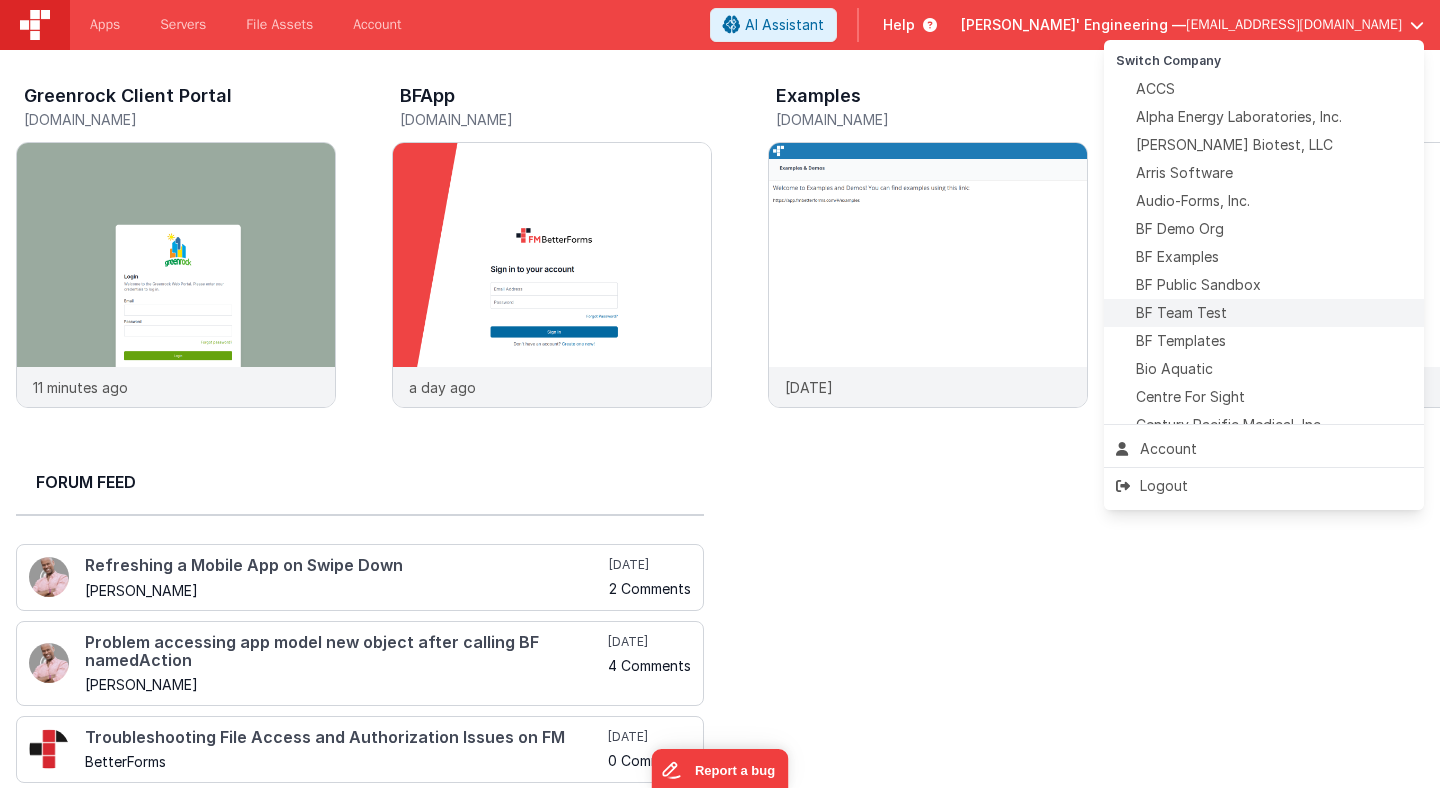 click on "BF Team Test" at bounding box center (1181, 313) 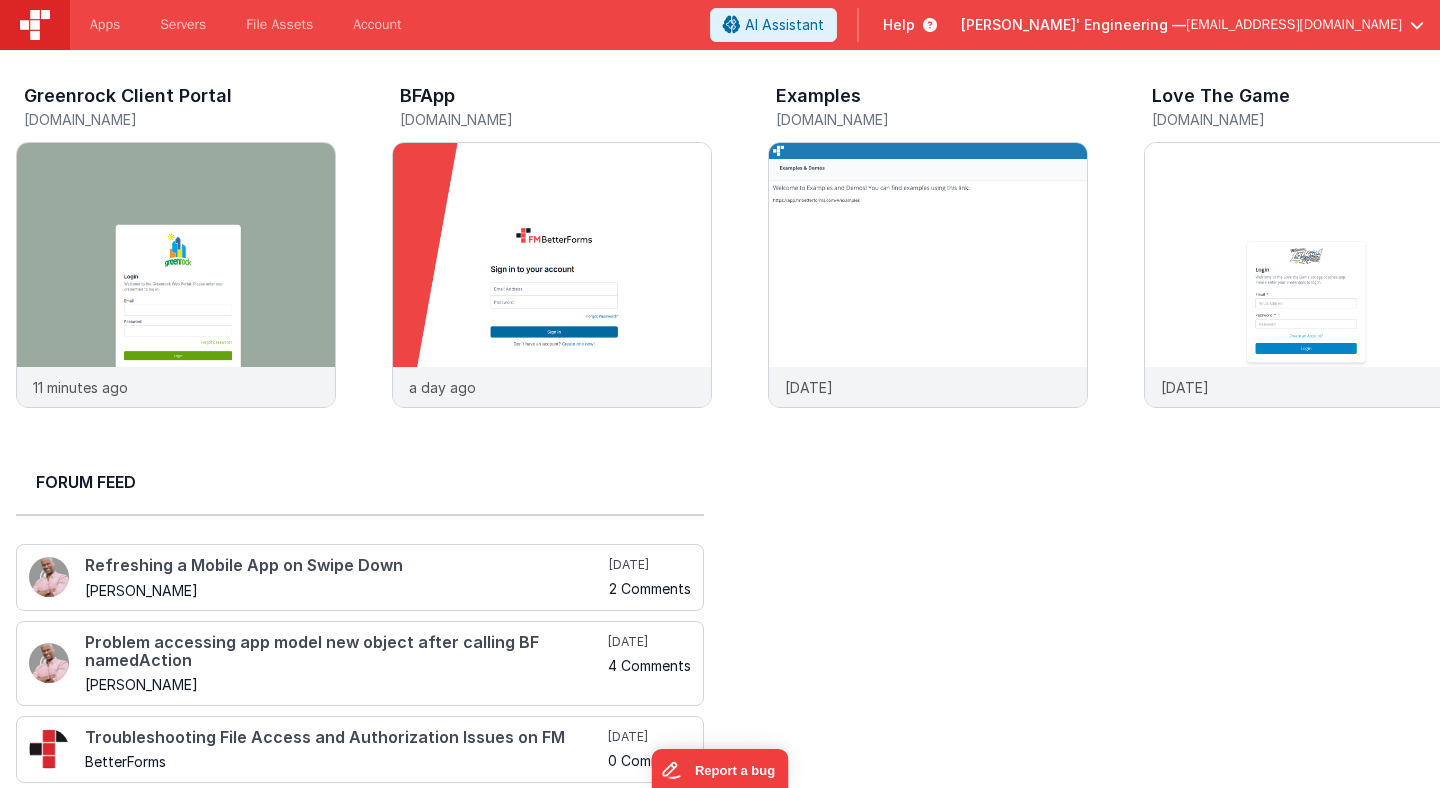 click on "[PERSON_NAME]' Engineering —" at bounding box center (1073, 25) 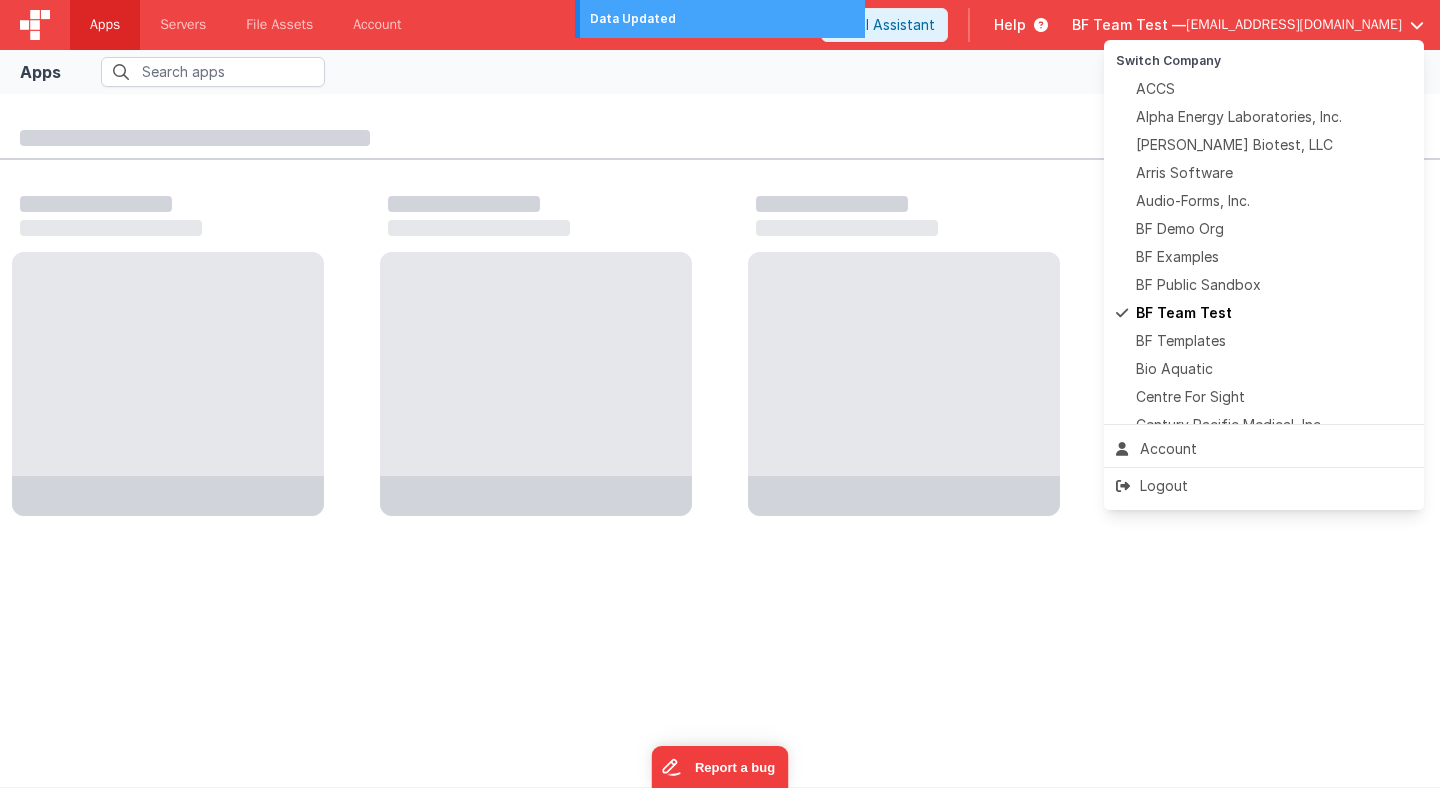 click at bounding box center [720, 394] 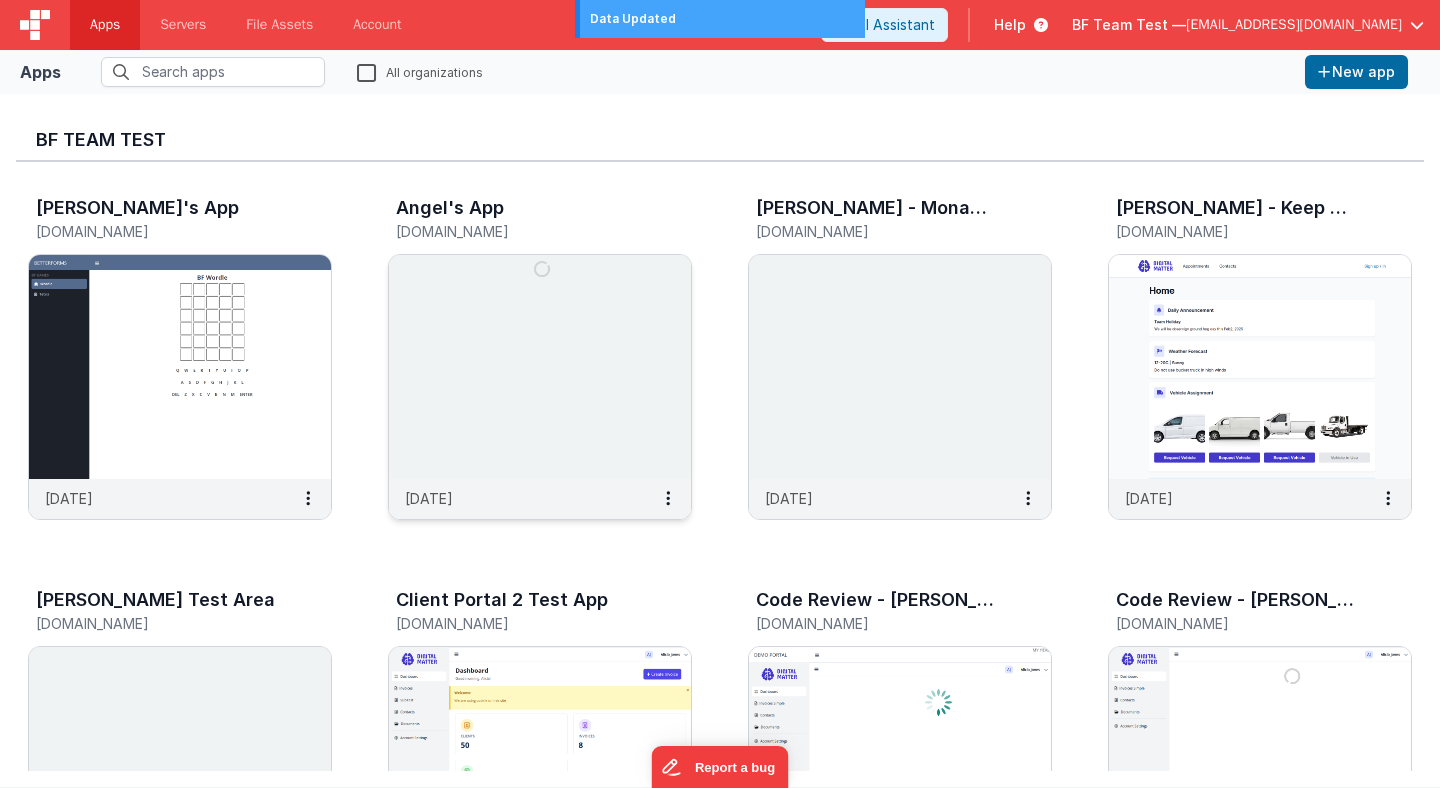 click at bounding box center (540, 367) 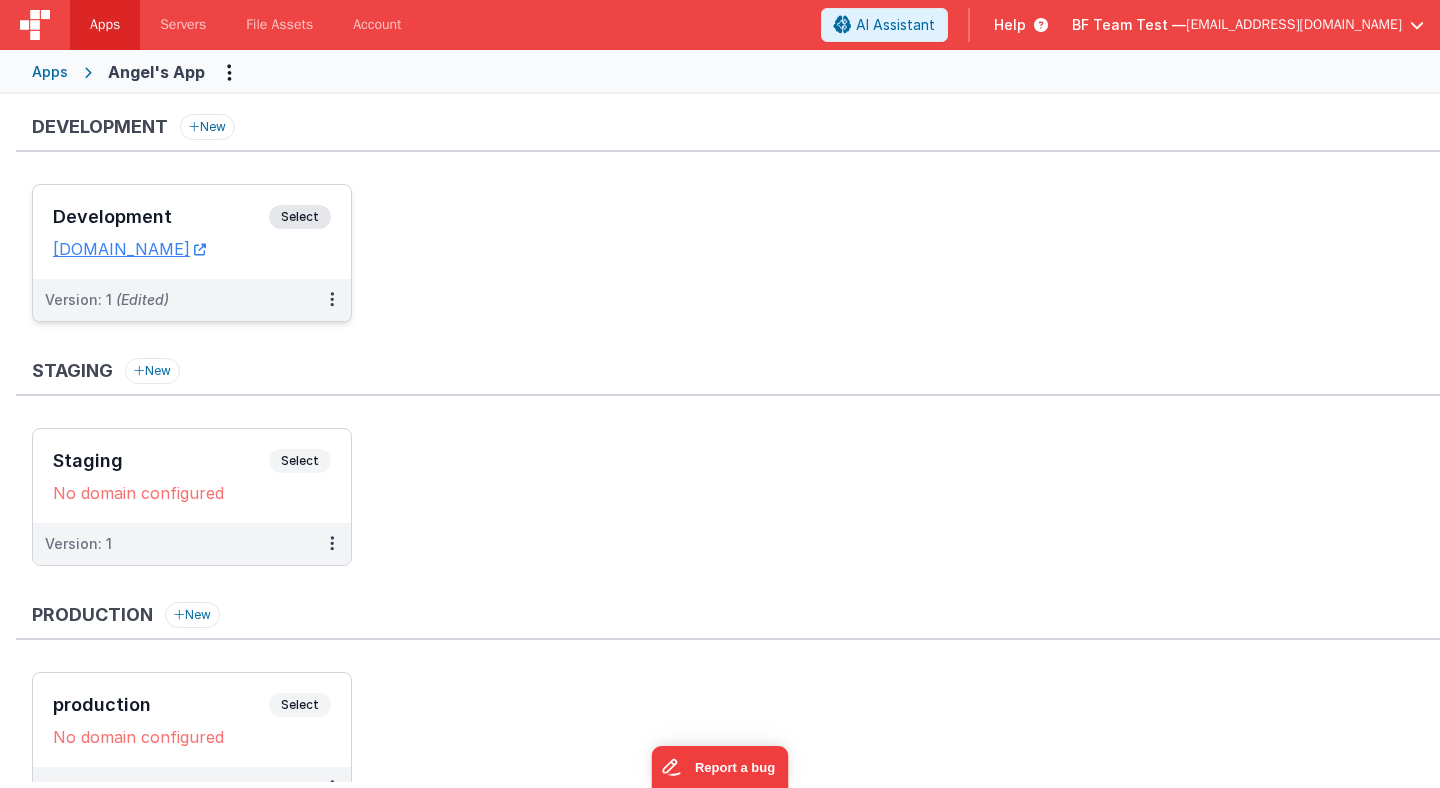 click on "Development
Select" at bounding box center (192, 222) 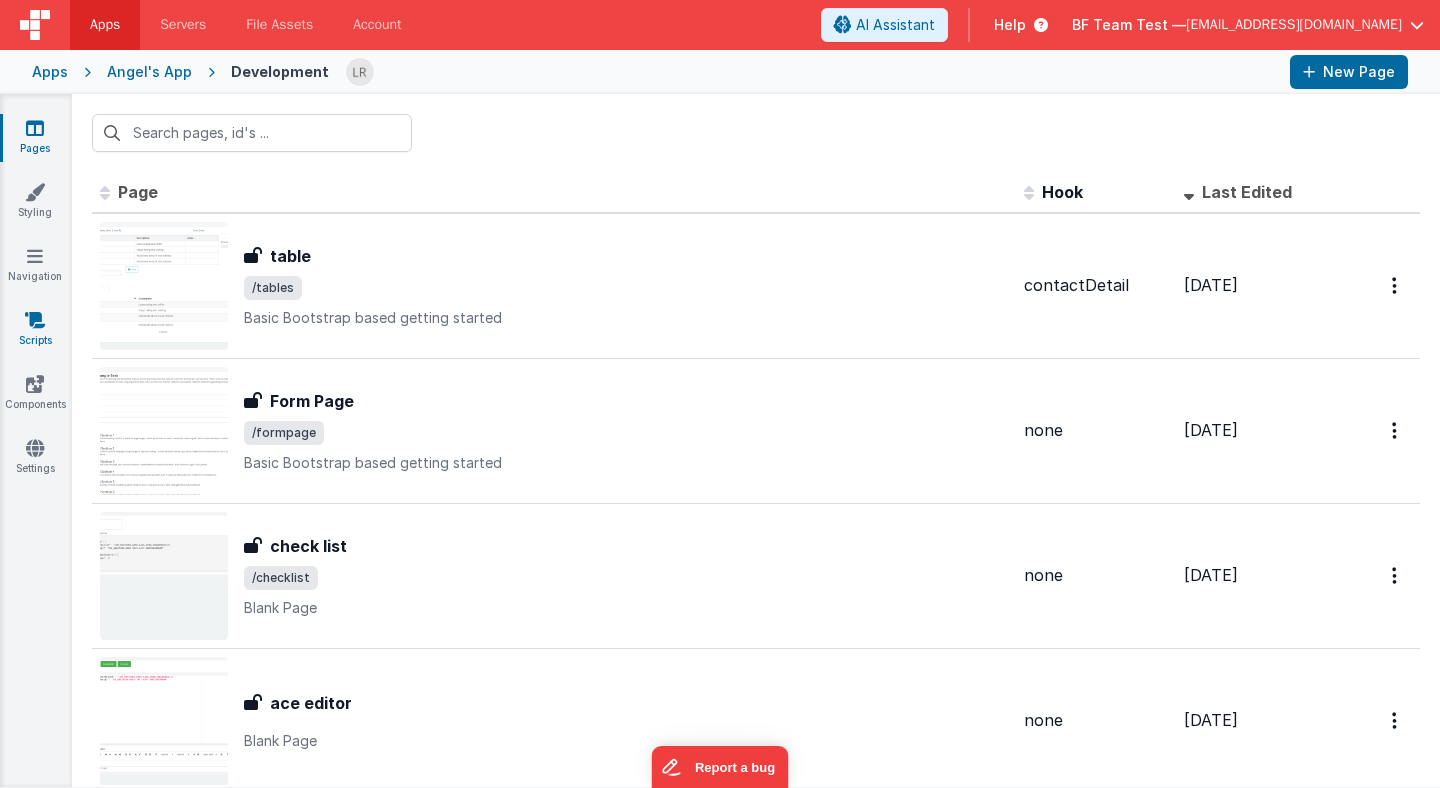 click on "Scripts" at bounding box center (35, 330) 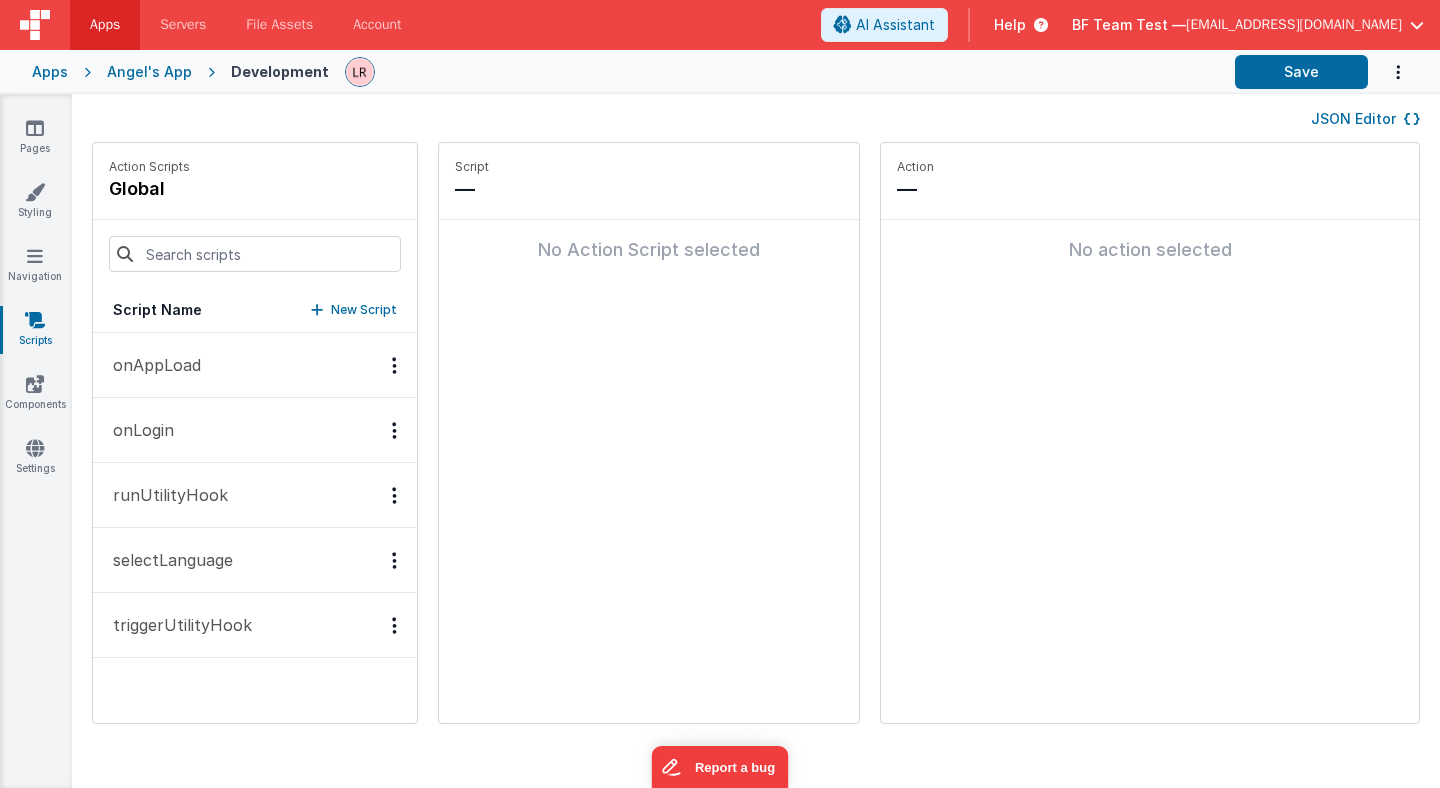 click on "JSON Editor" at bounding box center [1365, 119] 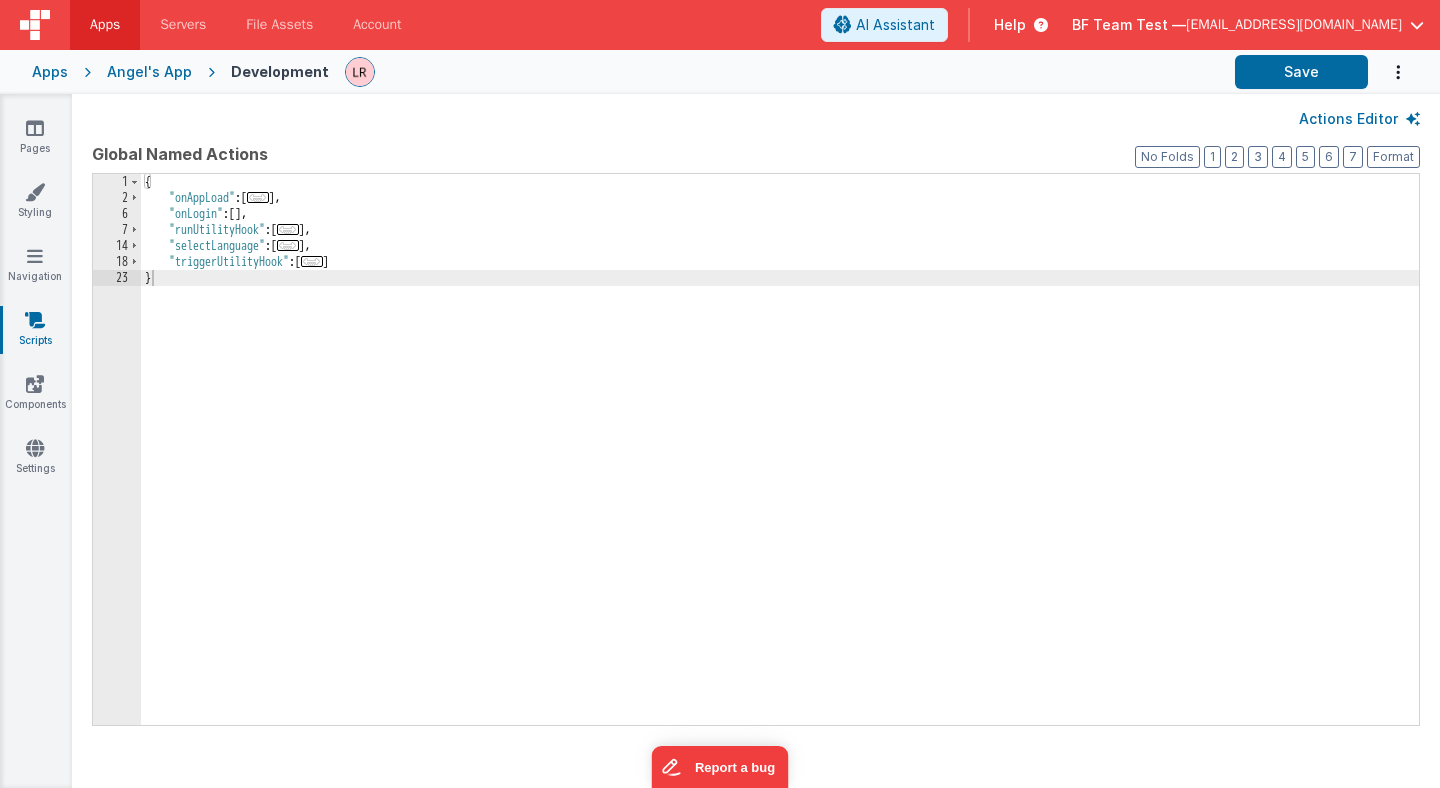 click on "{      "onAppLoad" :  [ ... ] ,      "onLogin" :  [ ] ,      "runUtilityHook" :  [ ... ] ,      "selectLanguage" :  [ ... ] ,      "triggerUtilityHook" :  [ ... ] }" at bounding box center [780, 465] 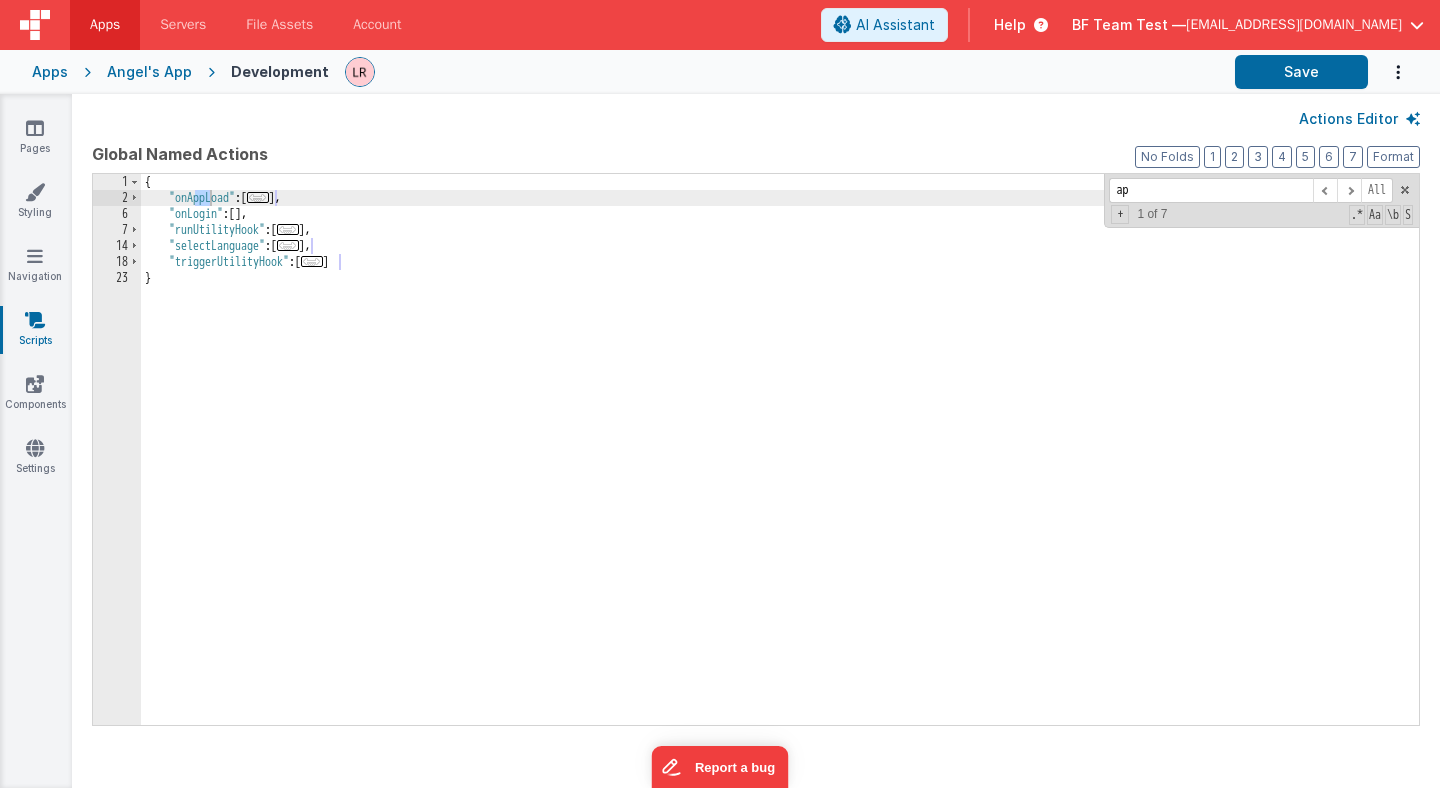type on "a" 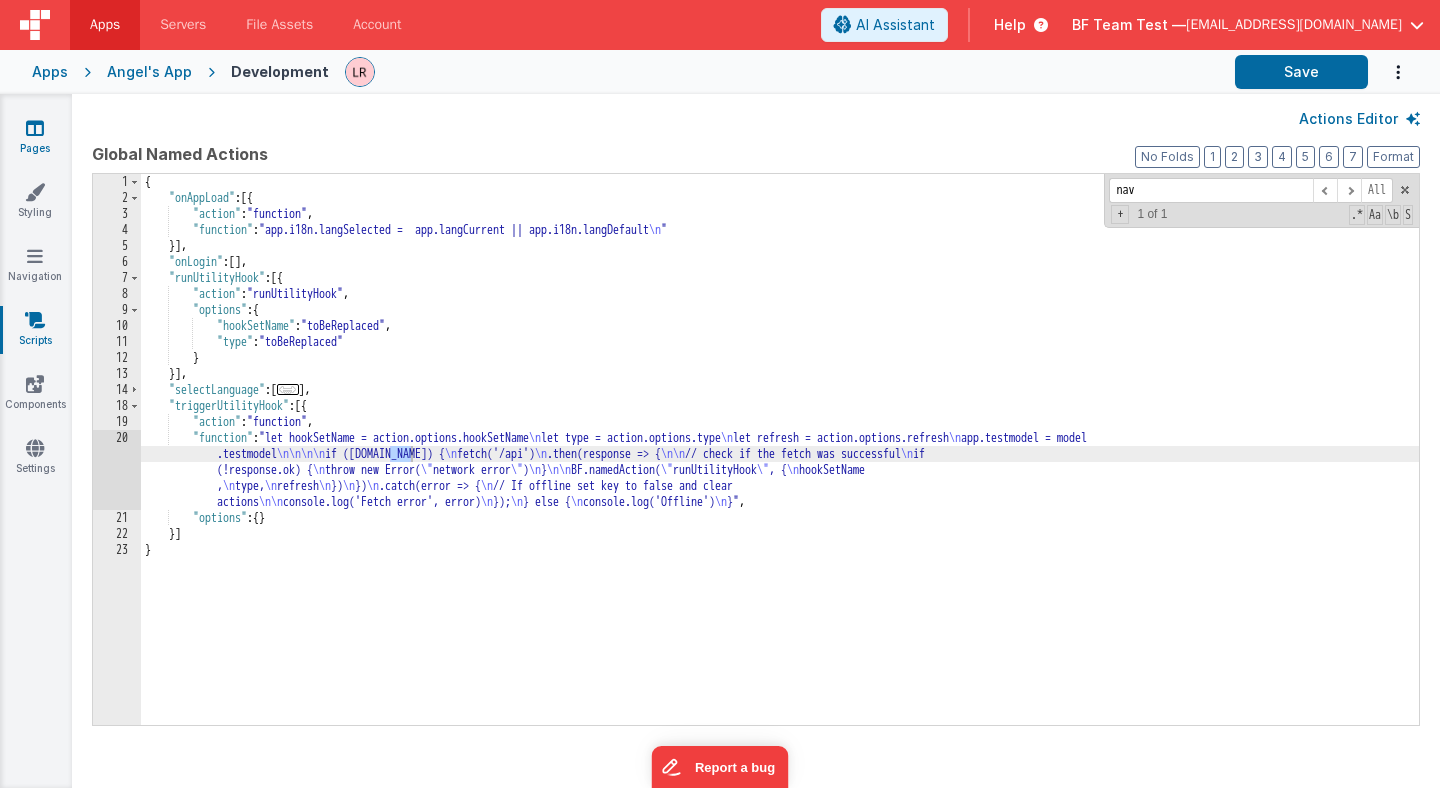type on "nav" 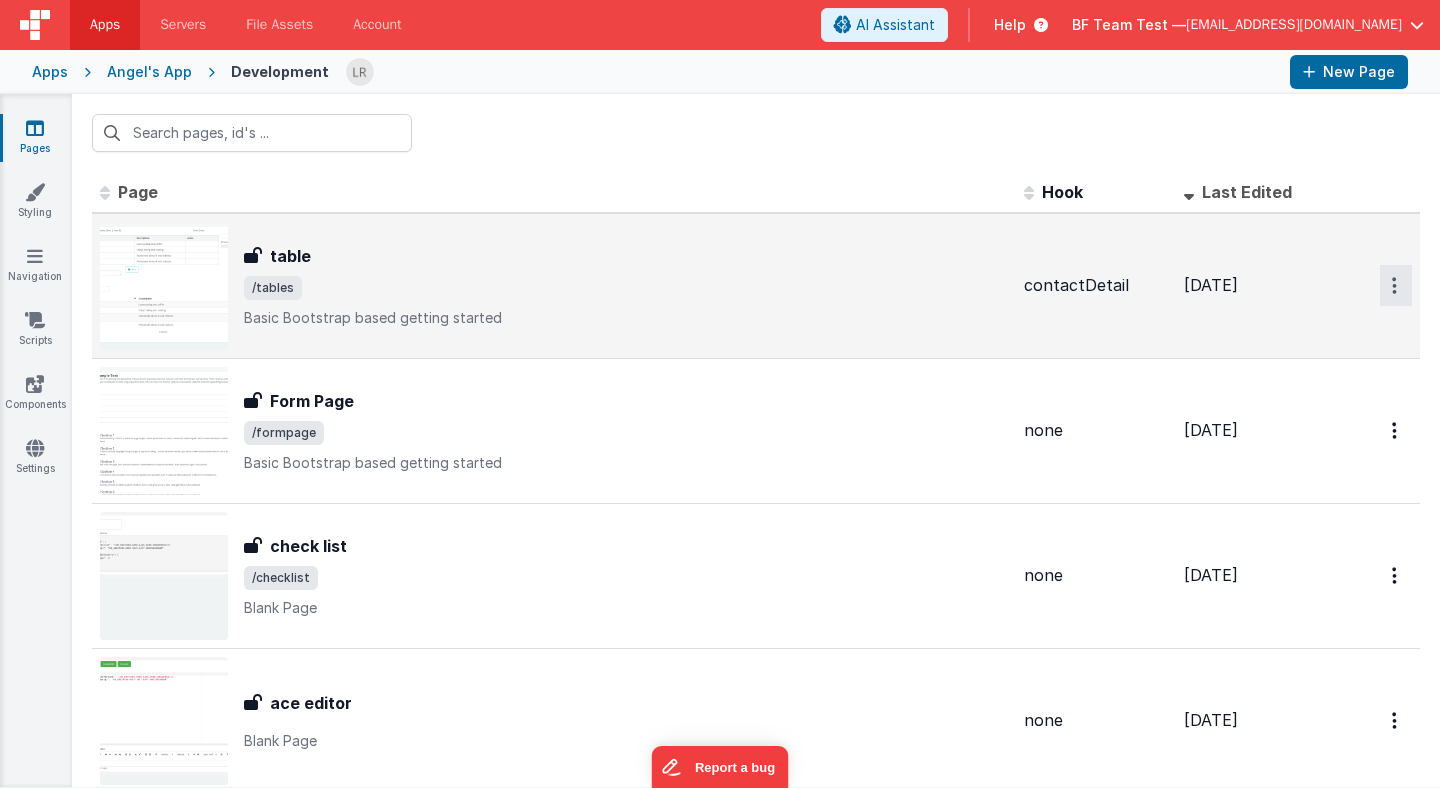 click at bounding box center (1396, 285) 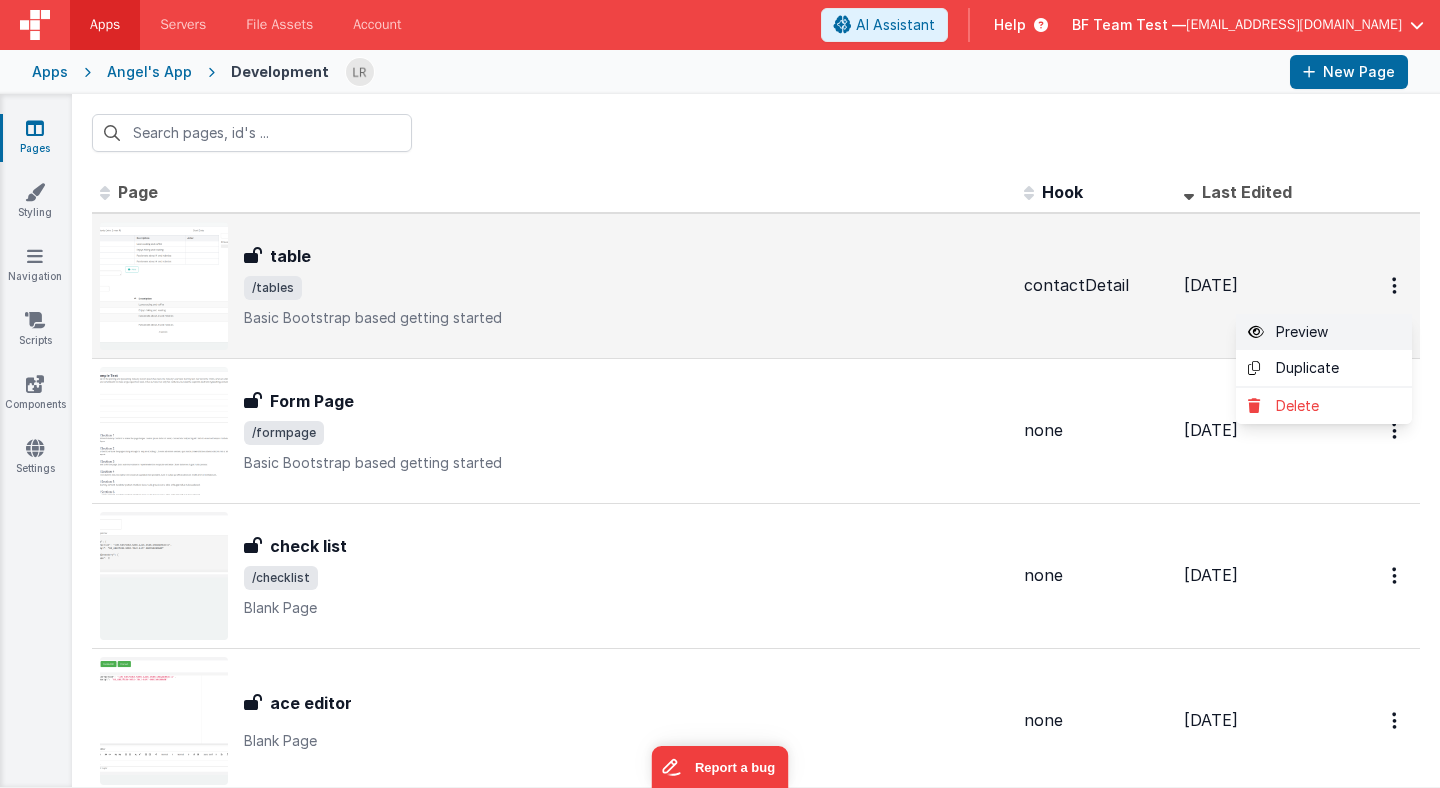 click on "Preview" at bounding box center [1324, 332] 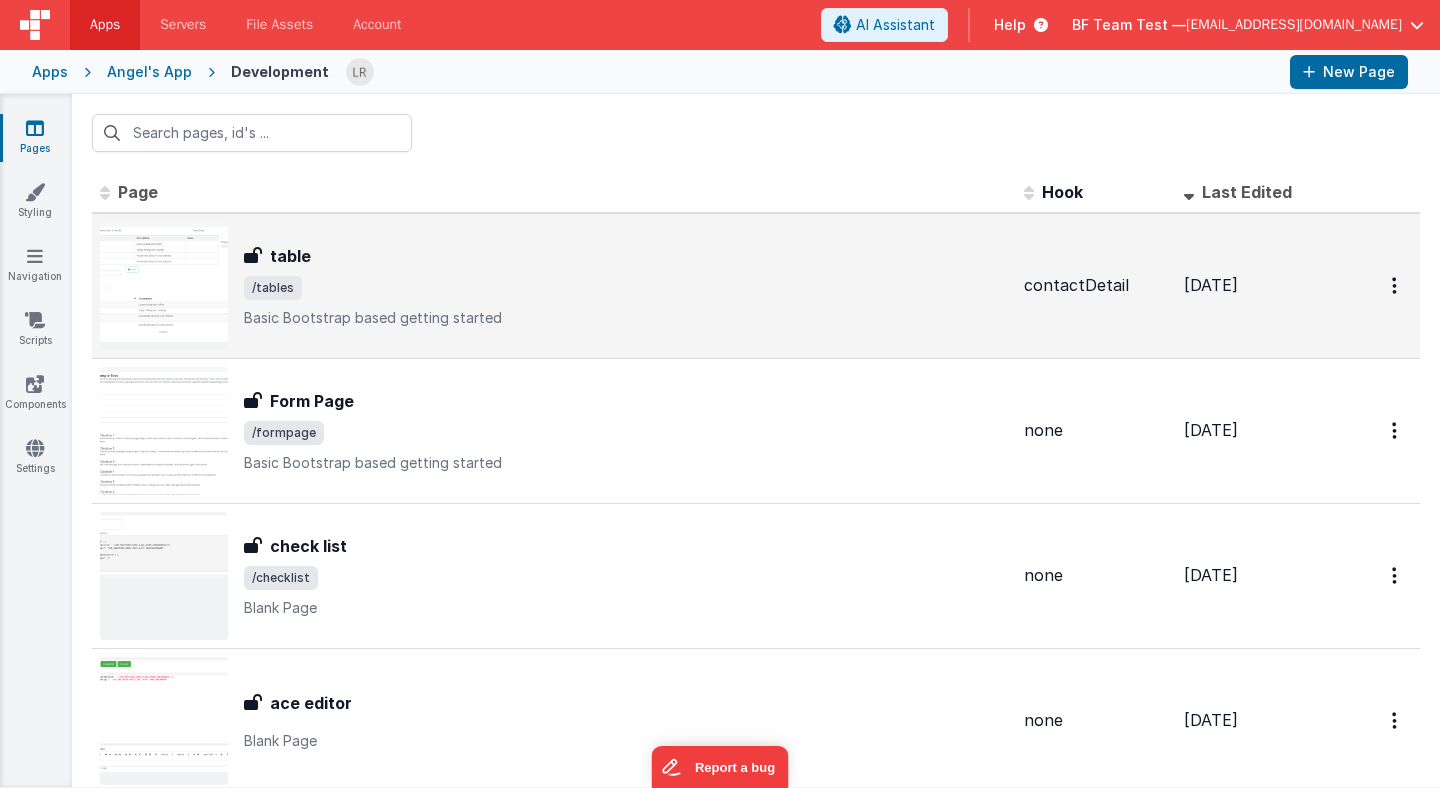 click on "Apps" at bounding box center (50, 72) 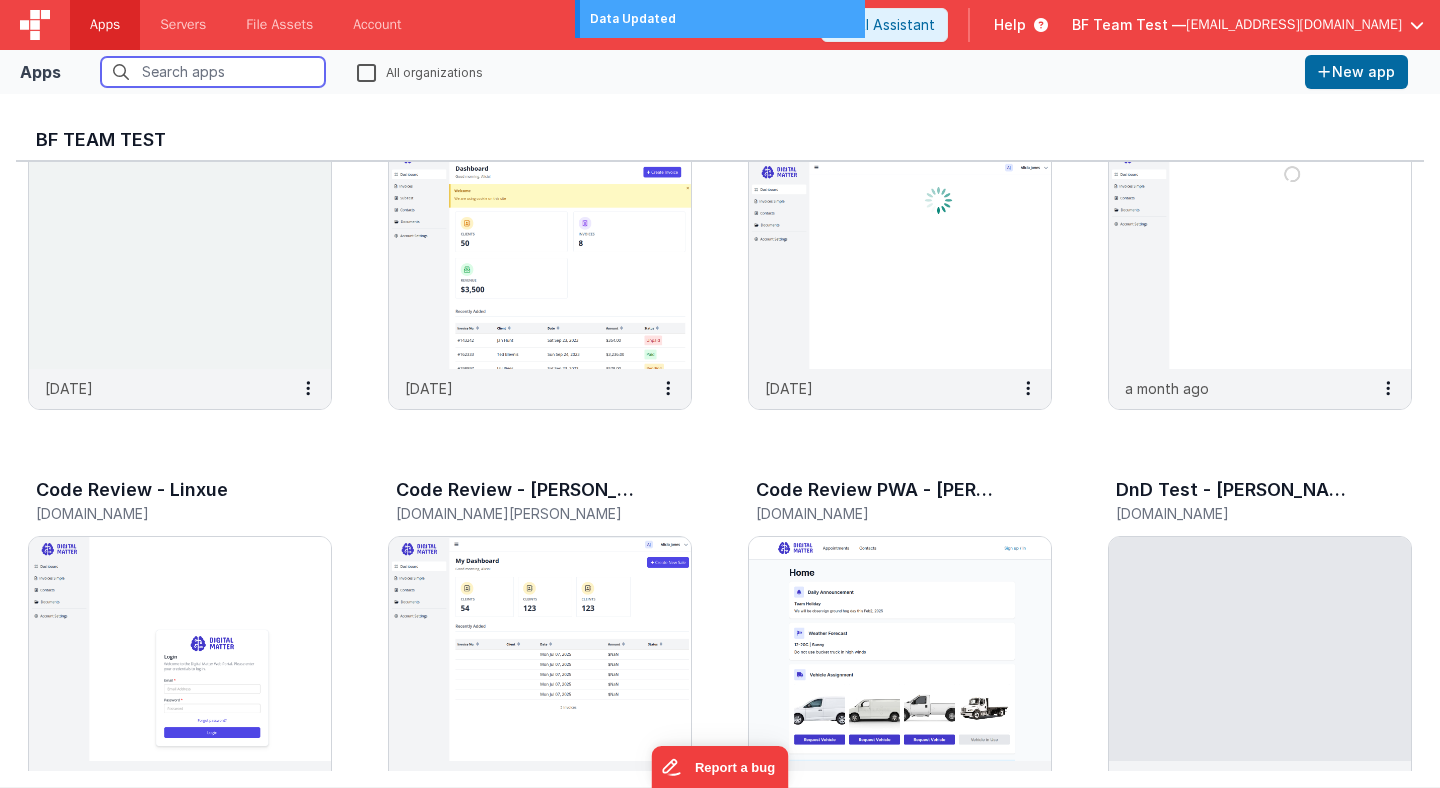 scroll, scrollTop: 562, scrollLeft: 0, axis: vertical 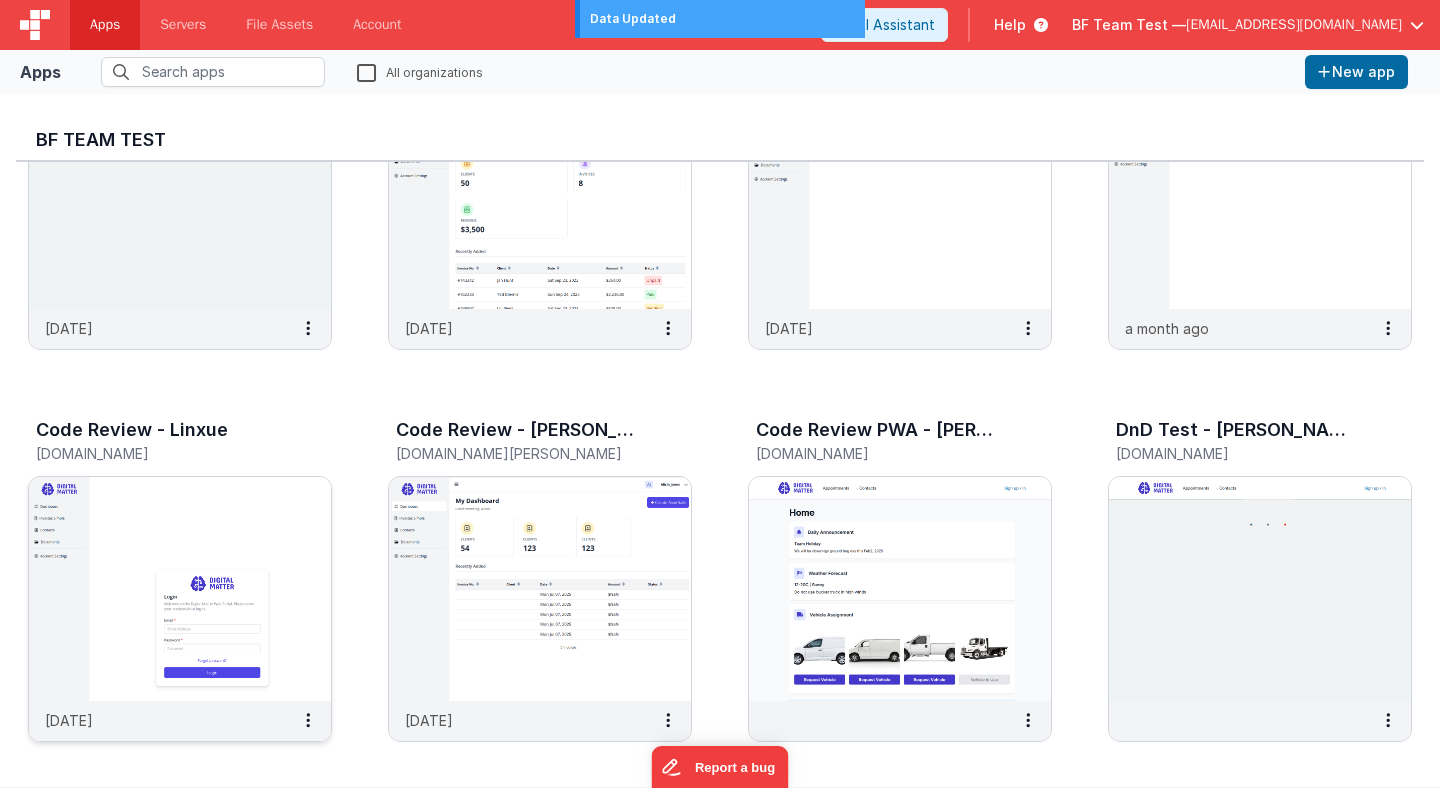 click at bounding box center (180, 589) 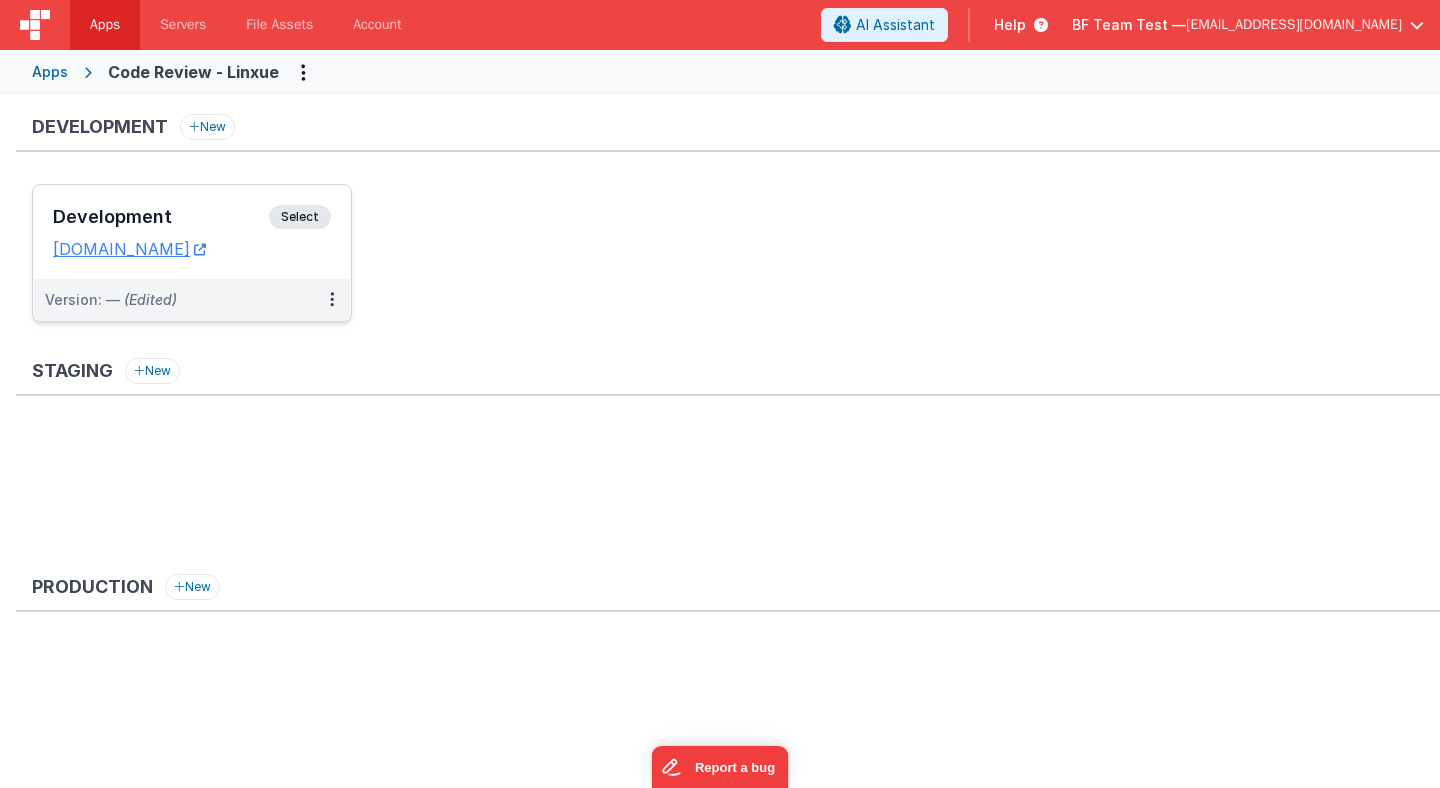 click on "Development
Select   URLs
[DOMAIN_NAME]" at bounding box center (192, 232) 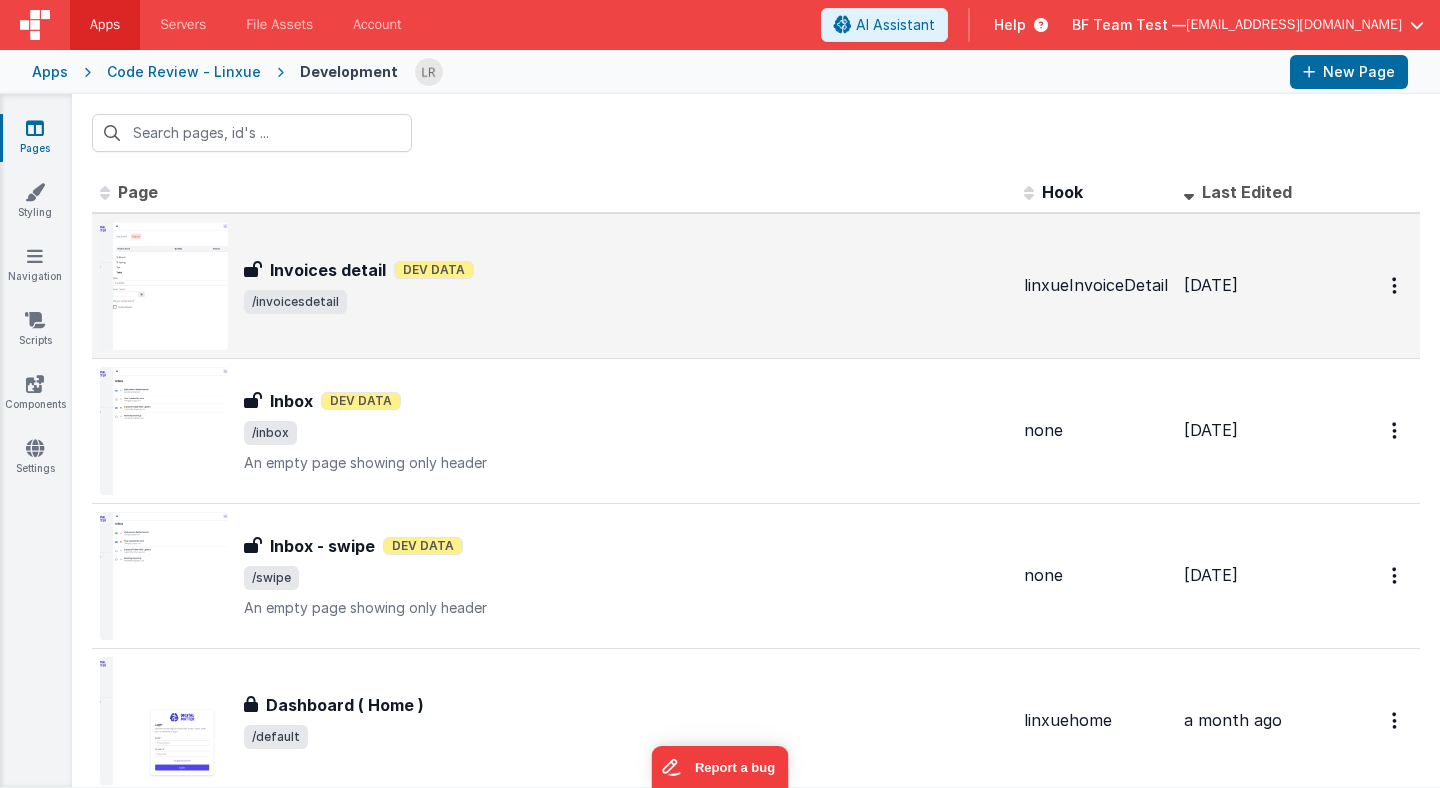click on "Invoices detail
Invoices detail
Dev Data
/invoicesdetail" at bounding box center (626, 286) 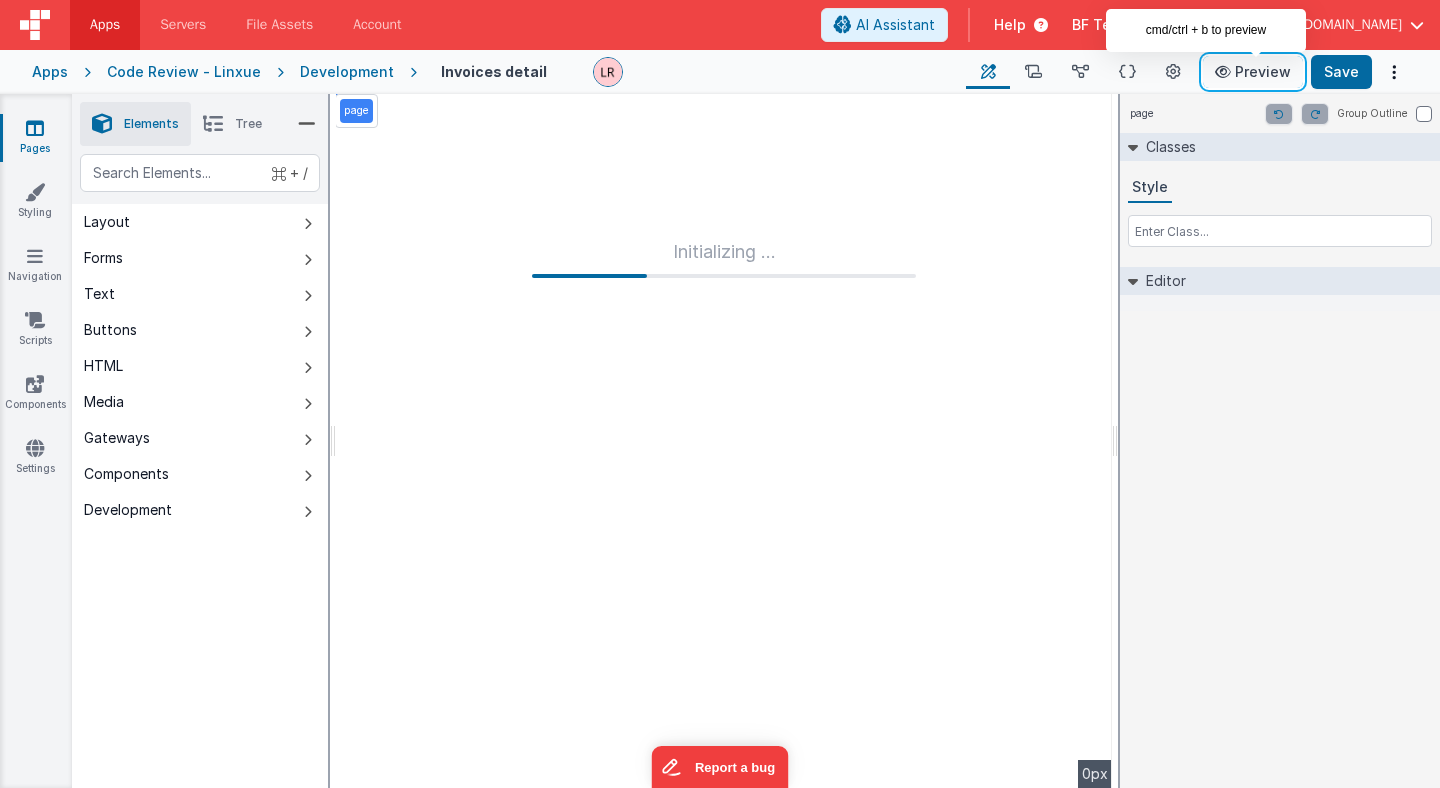 click on "Preview" at bounding box center (1253, 72) 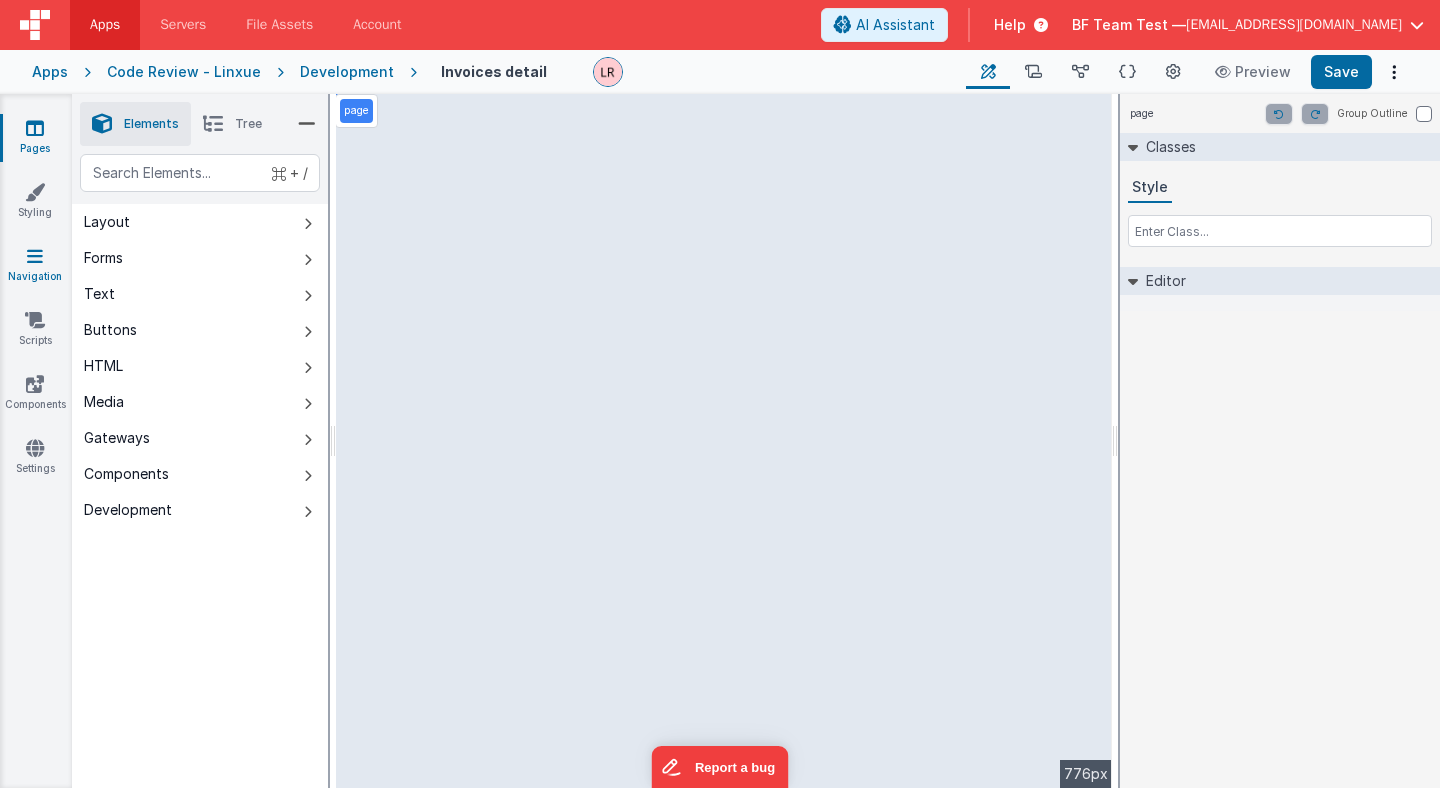 click on "Navigation" at bounding box center (35, 266) 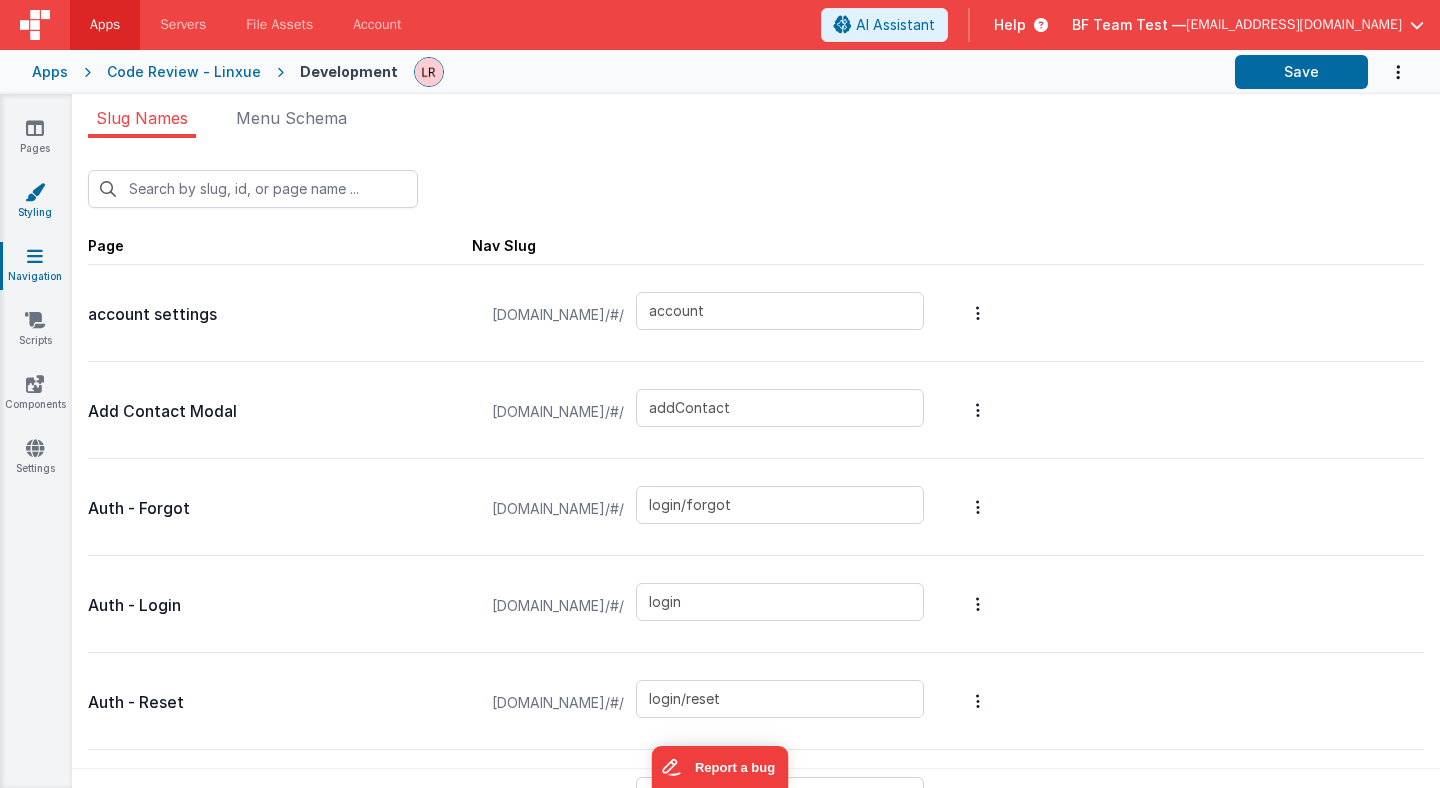 click at bounding box center (35, 192) 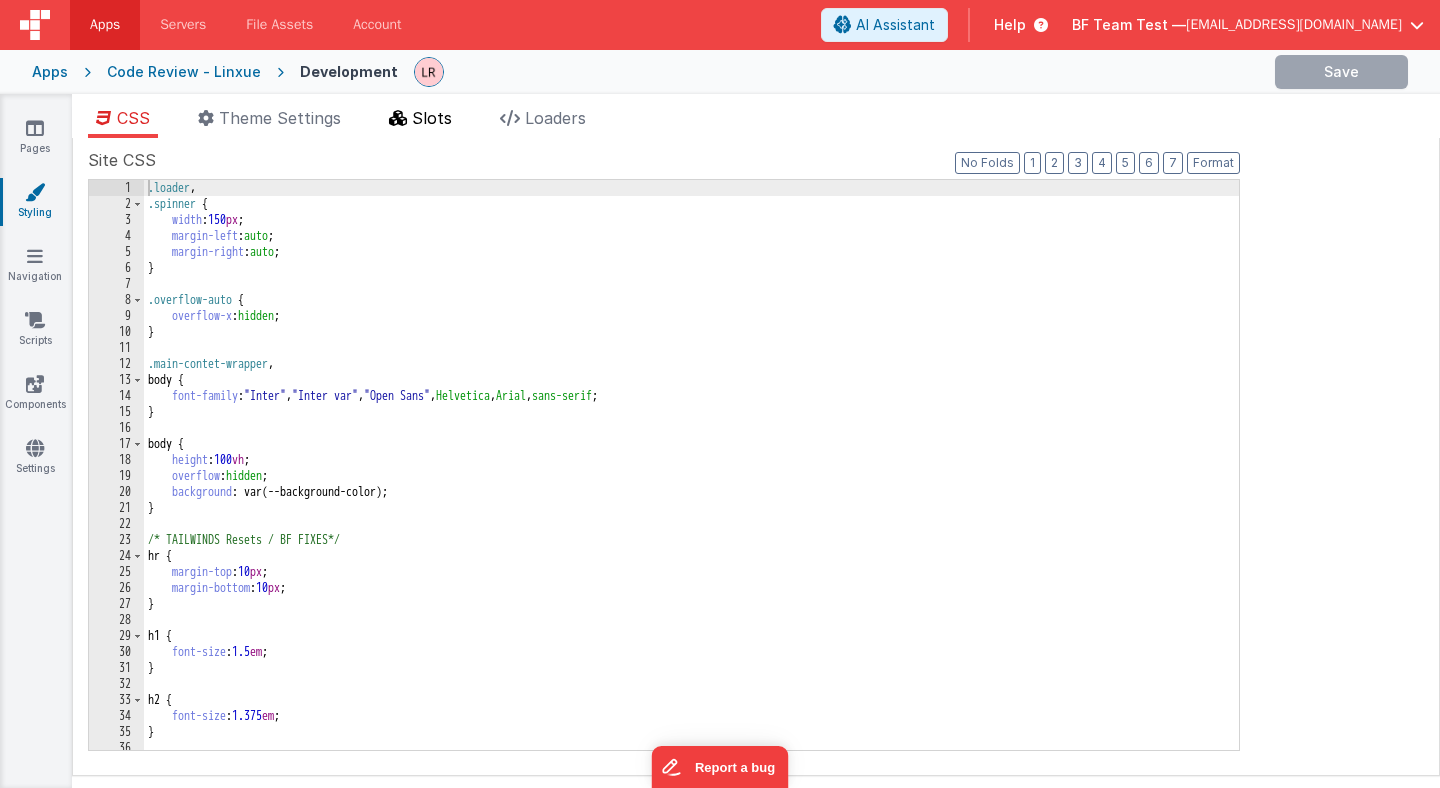 click on "Slots" at bounding box center [432, 118] 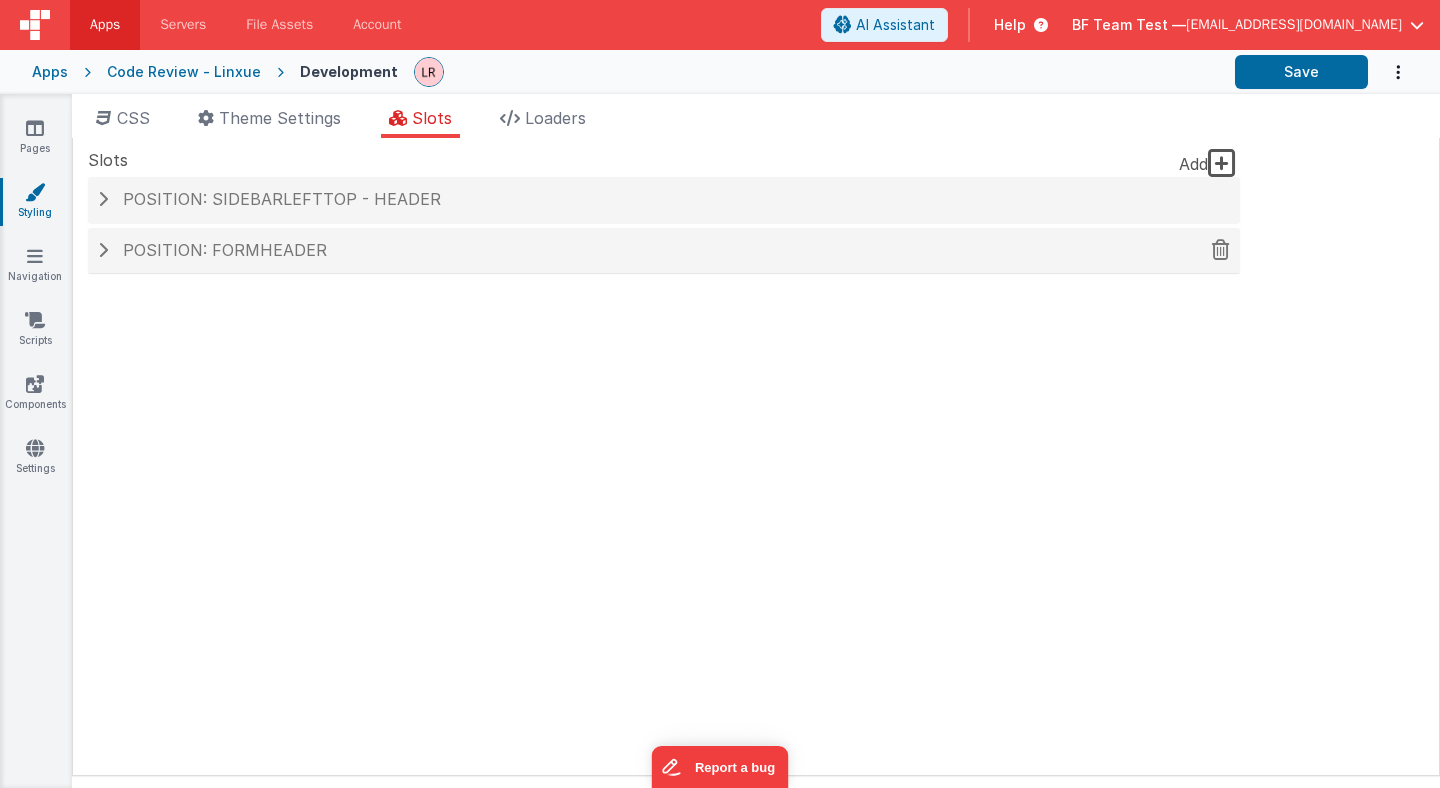 click on "Position: formHeader" at bounding box center [225, 250] 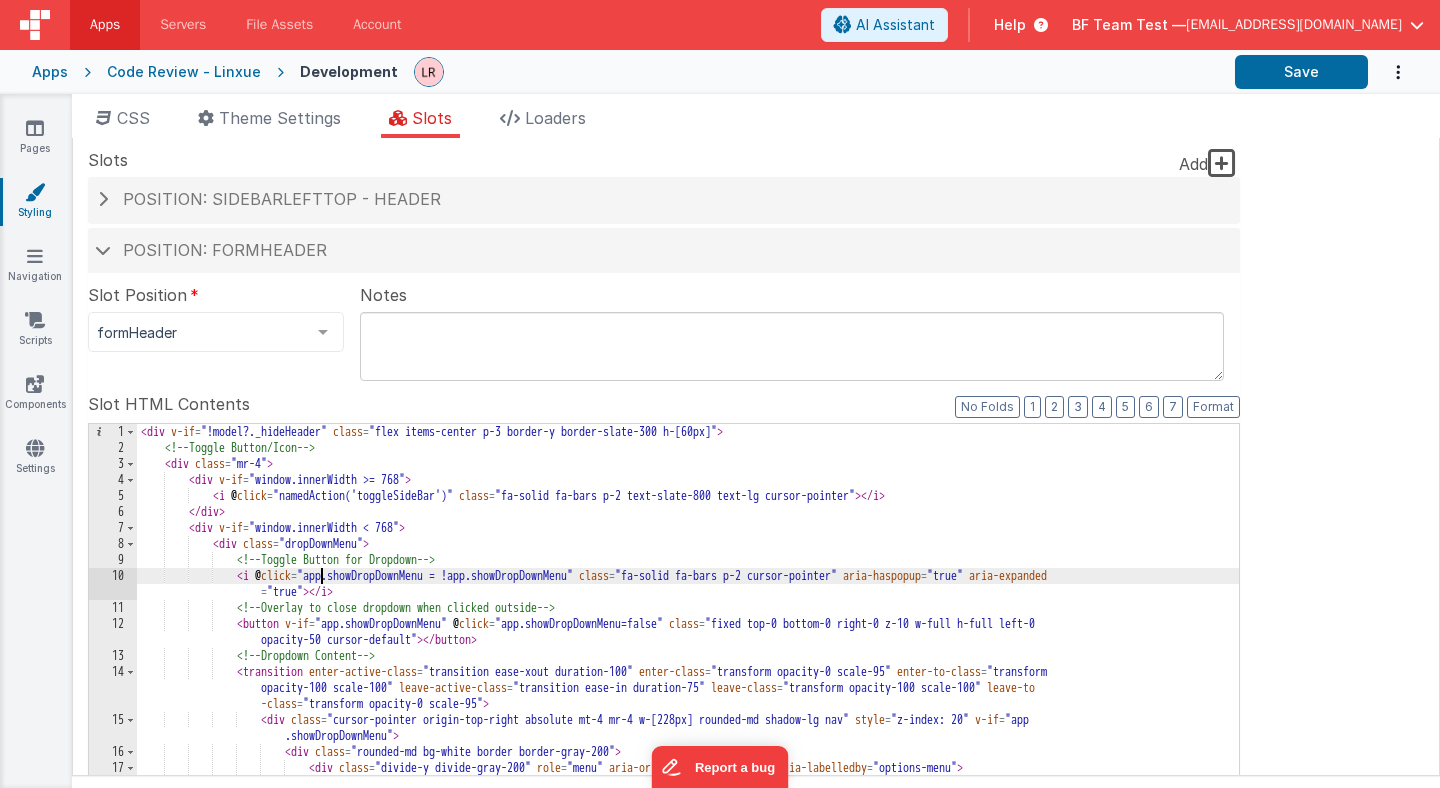 click on "< div   v-if = "!model?._hideHeader"   class = "flex items-center p-3 border-y border-slate-300 h-[60px]" >      <!--  Toggle Button/Icon  -->      < div   class = "mr-4" >           < div   v-if = "window.innerWidth >= 768" >                < i   @ click = "namedAction('toggleSideBar')"   class = "fa-solid fa-bars p-2 text-slate-800 text-lg cursor-pointer" > </ i >           </ div >           < div   v-if = "window.innerWidth < 768" >                < div   class = "dropDownMenu" >                     <!--  Toggle Button for Dropdown  -->                     < i   @ click = "app.showDropDownMenu = !app.showDropDownMenu"   class = "fa-solid fa-bars p-2 cursor-pointer"   aria-haspopup = "true"   aria-expanded                      = "true" > </ i >                     <!--  Overlay to close dropdown when clicked outside  -->                     < button   v-if = "app.showDropDownMenu"   @ click = "app.showDropDownMenu=false"   class = "fixed top-0 bottom-0 right-0 z-10 w-full h-full left-0" at bounding box center (688, 764) 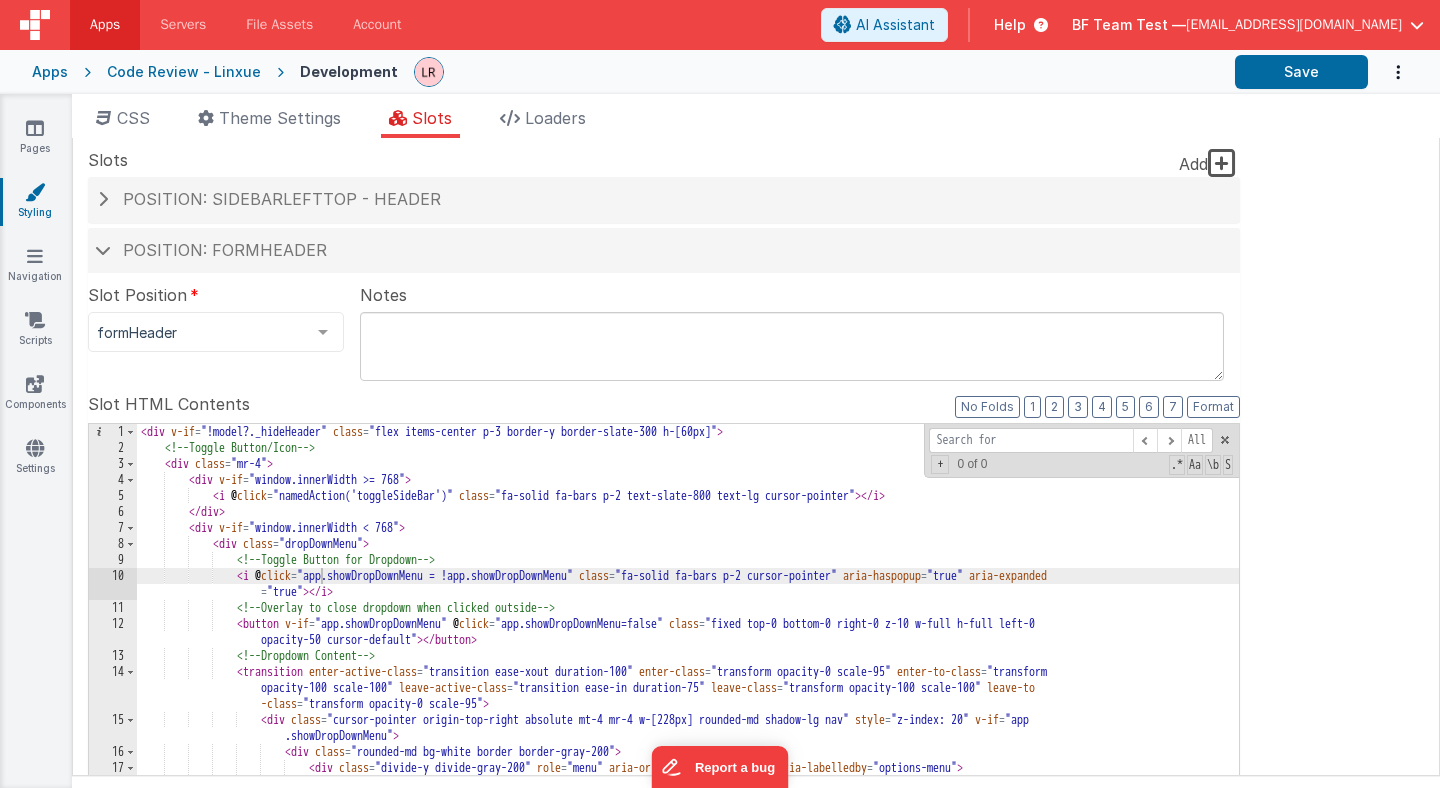 type on "n" 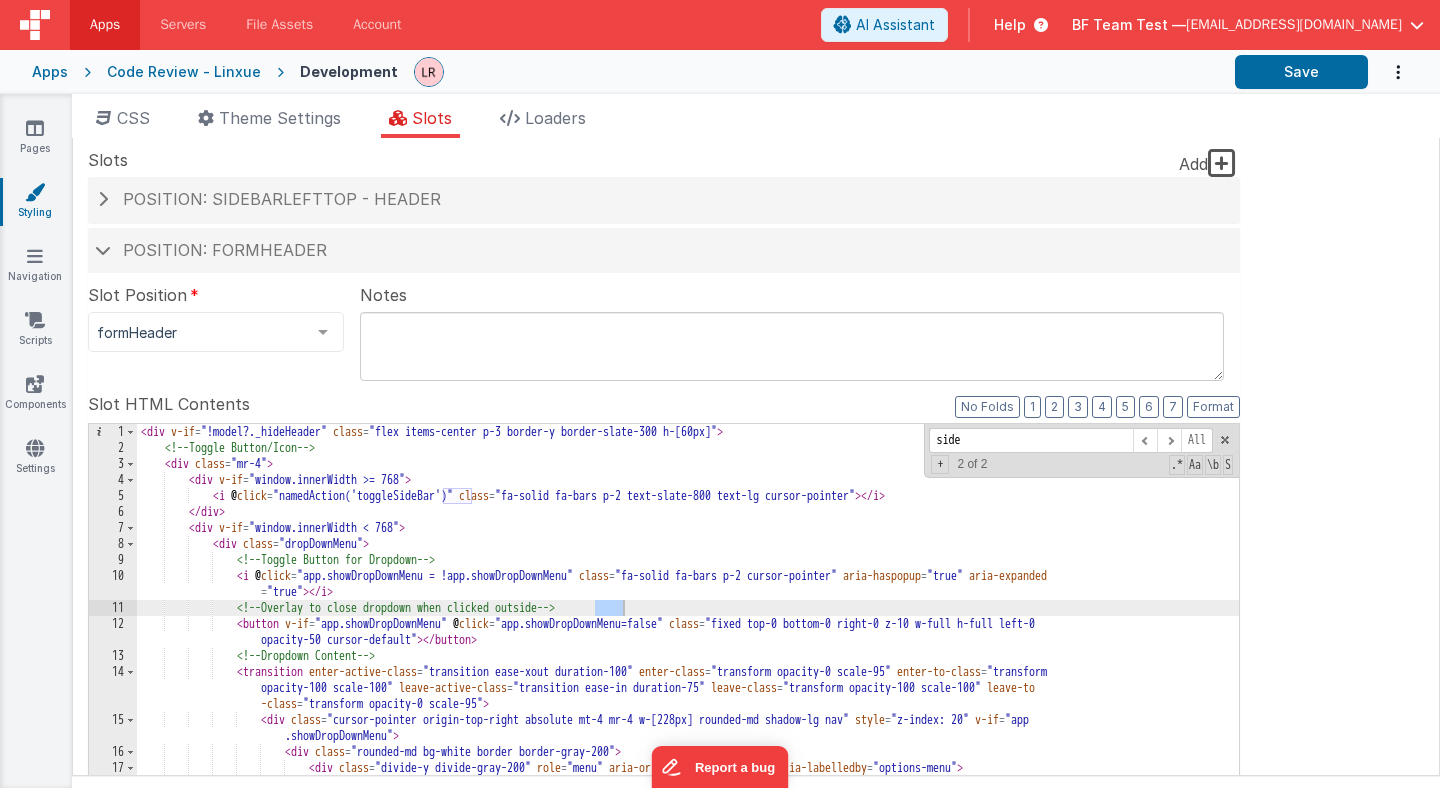 type on "side" 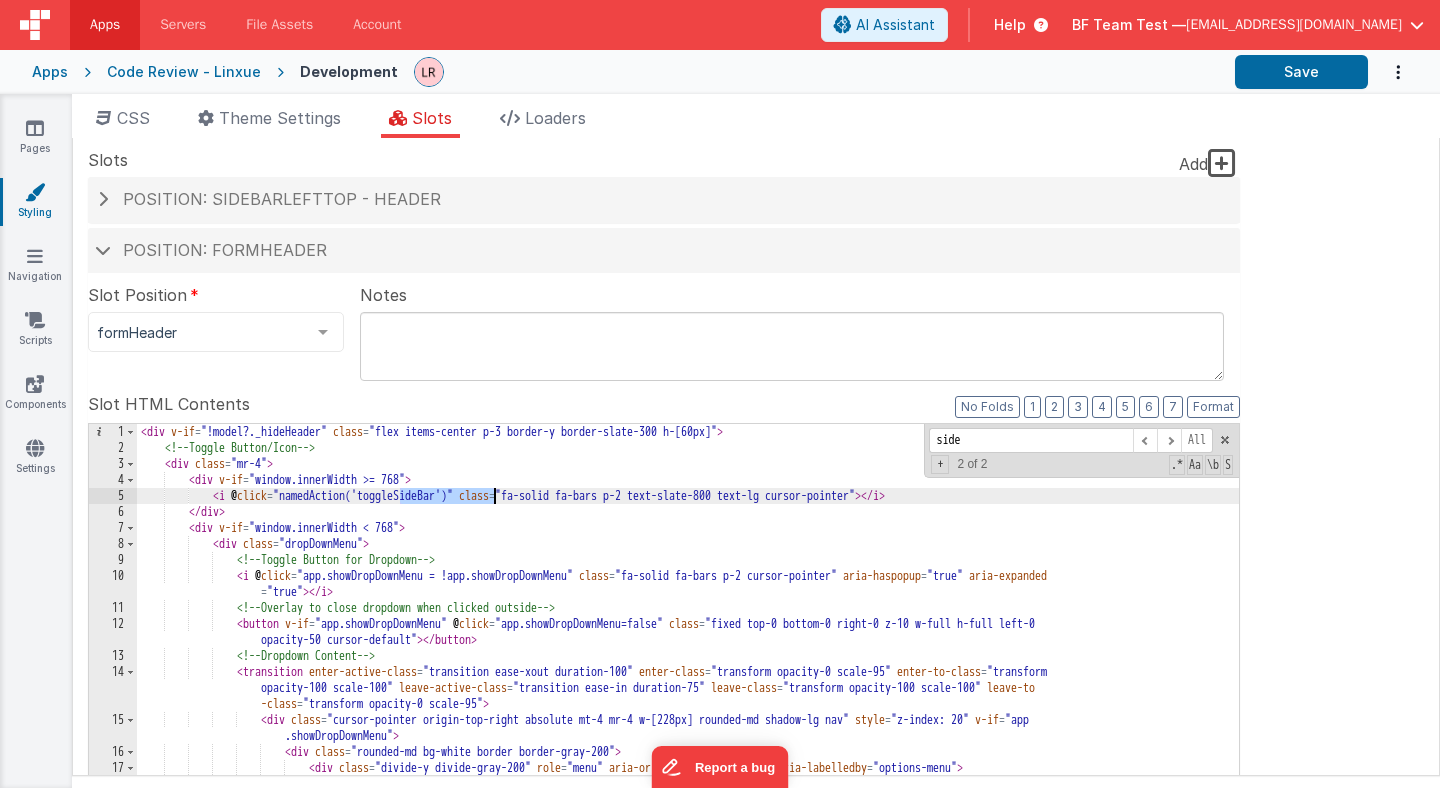 drag, startPoint x: 403, startPoint y: 498, endPoint x: 491, endPoint y: 503, distance: 88.14193 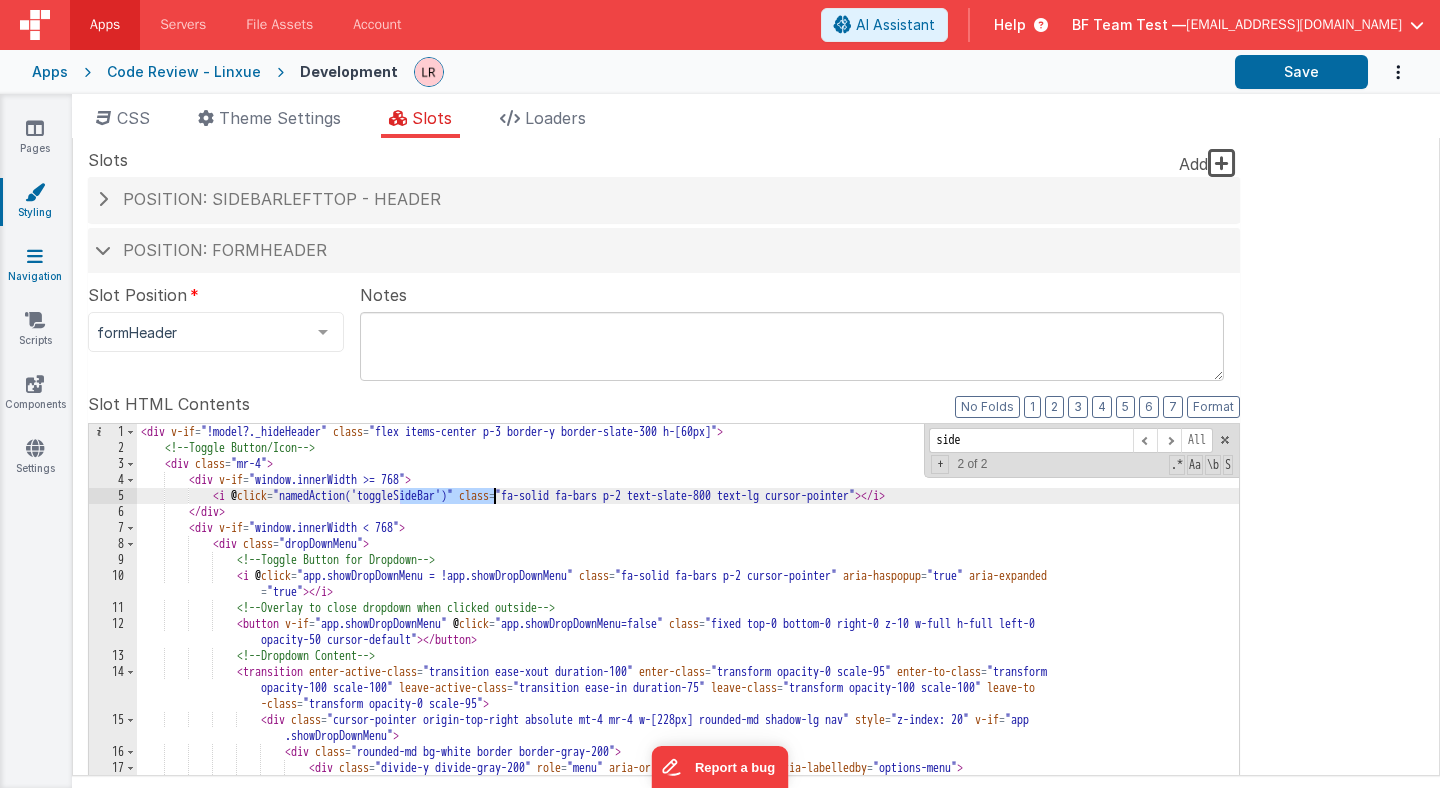 click at bounding box center [35, 256] 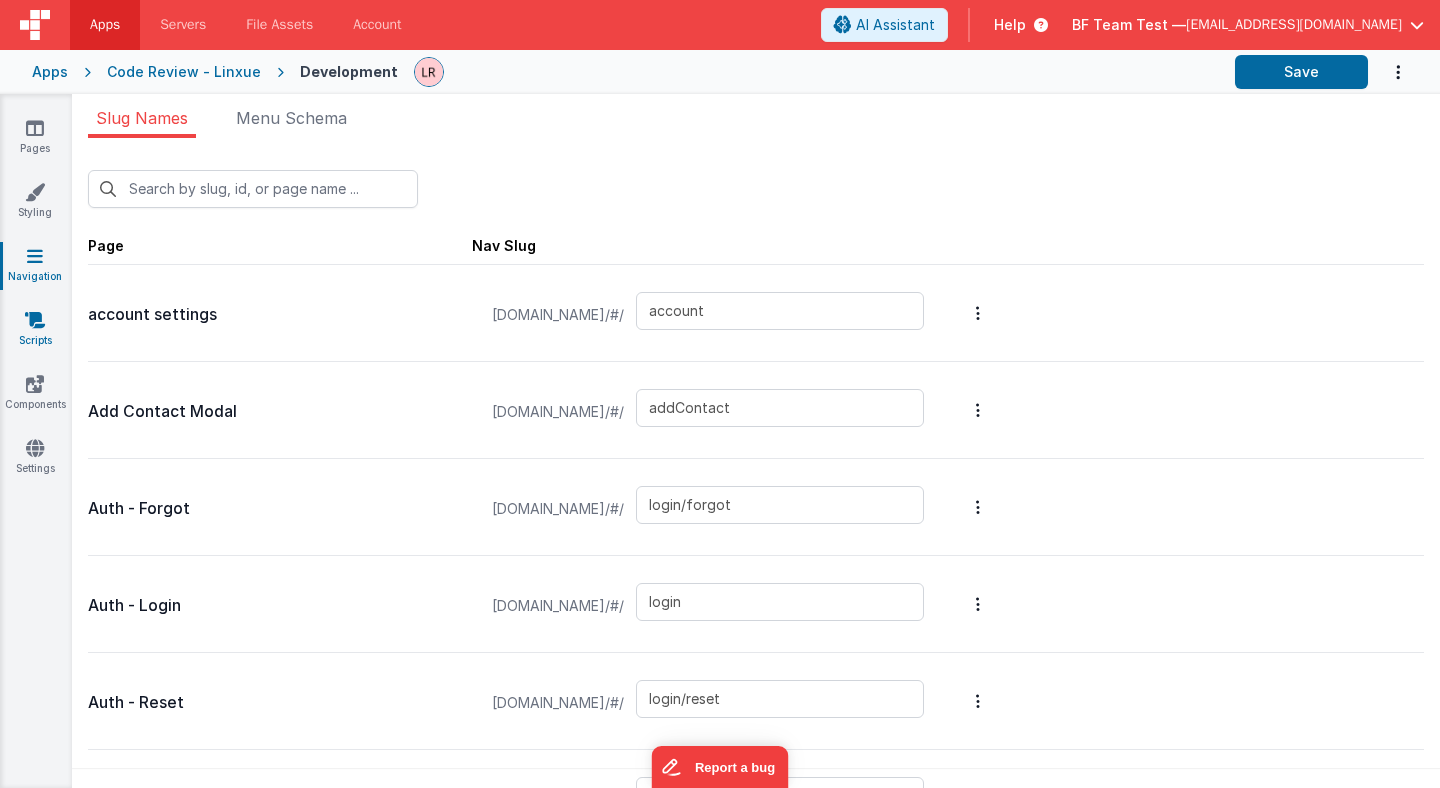 click on "Scripts" at bounding box center (35, 330) 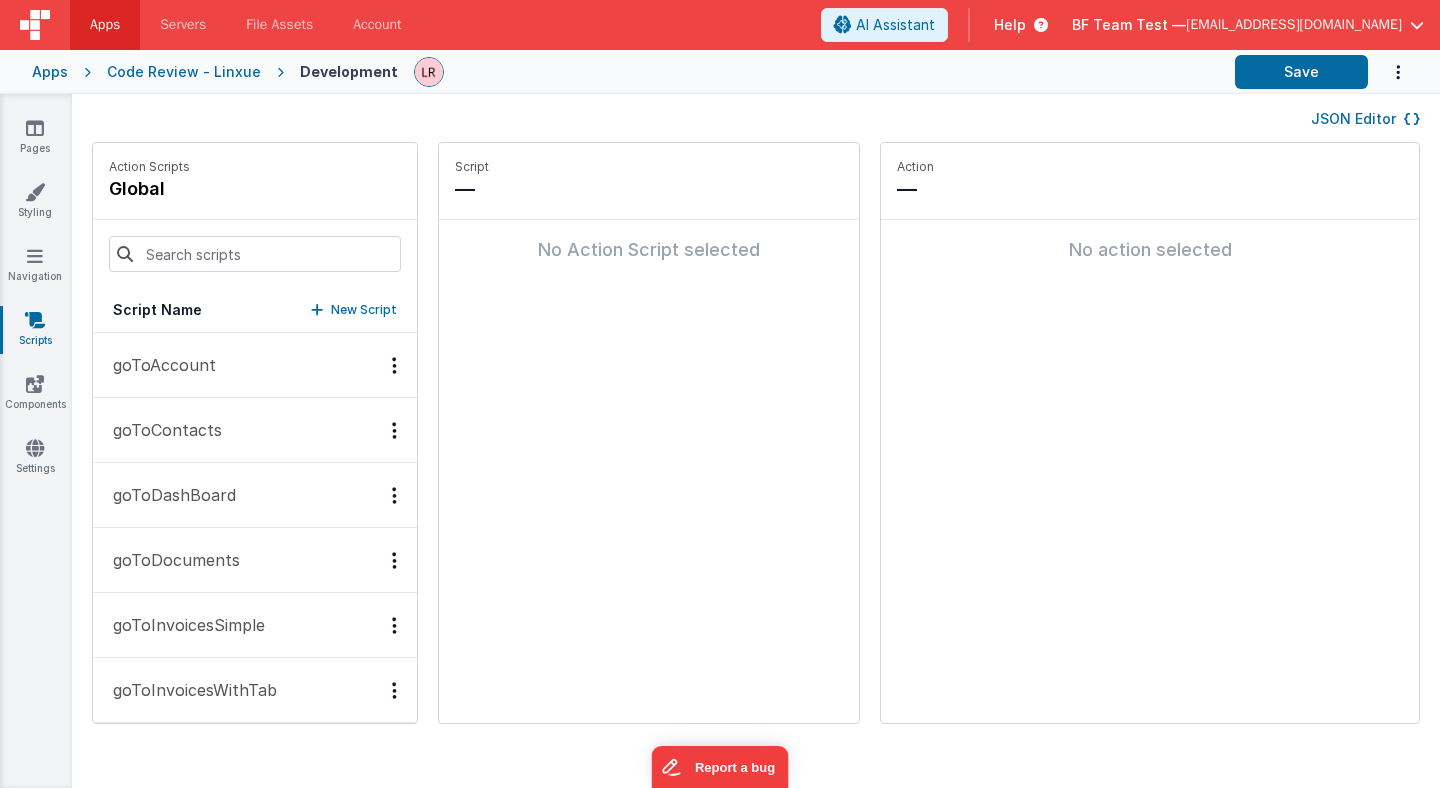 click on "JSON Editor" at bounding box center (1365, 119) 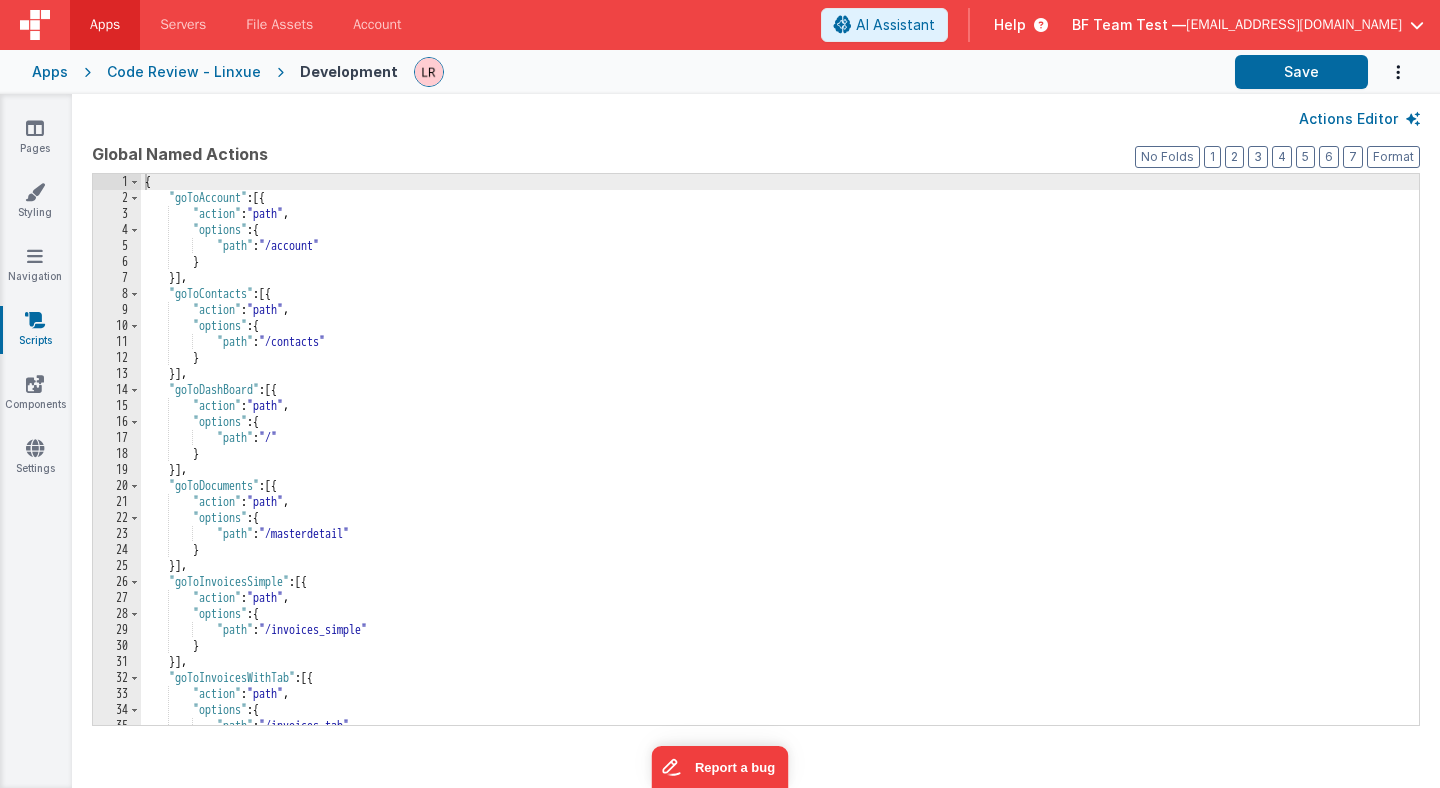 click on "{      "goToAccount" :  [{           "action" :  "path" ,           "options" :  {                "path" :  "/account"           }      }] ,      "goToContacts" :  [{           "action" :  "path" ,           "options" :  {                "path" :  "/contacts"           }      }] ,      "goToDashBoard" :  [{           "action" :  "path" ,           "options" :  {                "path" :  "/"           }      }] ,      "goToDocuments" :  [{           "action" :  "path" ,           "options" :  {                "path" :  "/masterdetail"           }      }] ,      "goToInvoicesSimple" :  [{           "action" :  "path" ,           "options" :  {                "path" :  "/invoices_simple"           }      }] ,      "goToInvoicesWithTab" :  [{           "action" :  "path" ,           "options" :  {                "path" :  "/invoices_tab"           }" at bounding box center [780, 465] 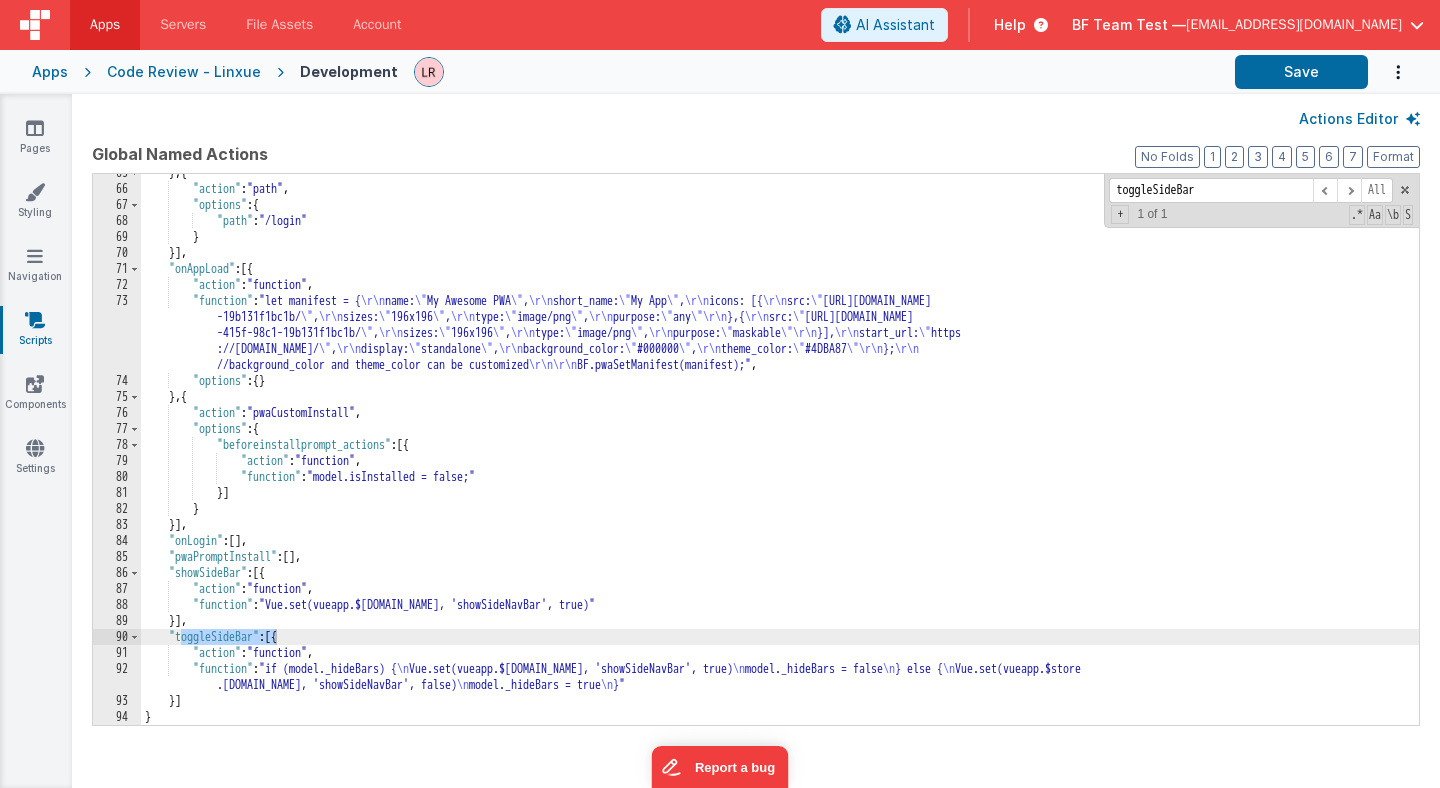 scroll, scrollTop: 1033, scrollLeft: 0, axis: vertical 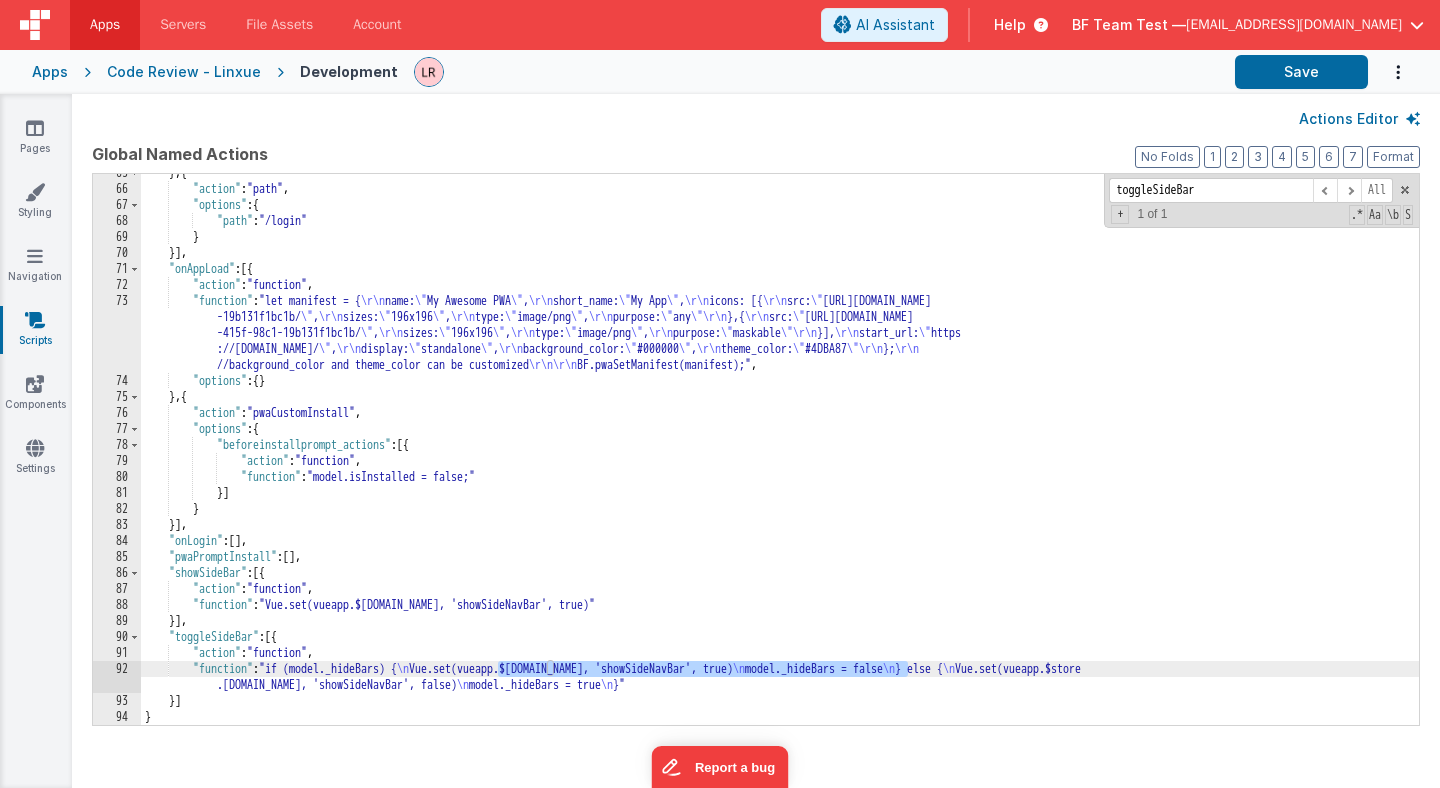 drag, startPoint x: 499, startPoint y: 670, endPoint x: 906, endPoint y: 665, distance: 407.0307 